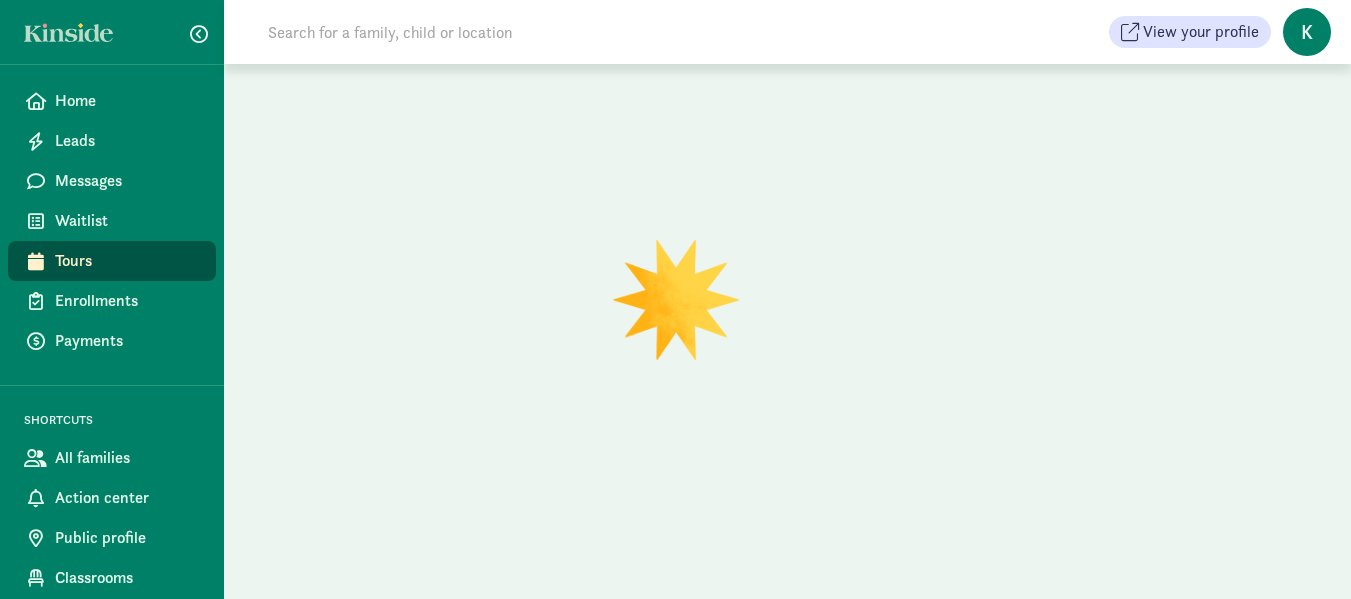 scroll, scrollTop: 0, scrollLeft: 0, axis: both 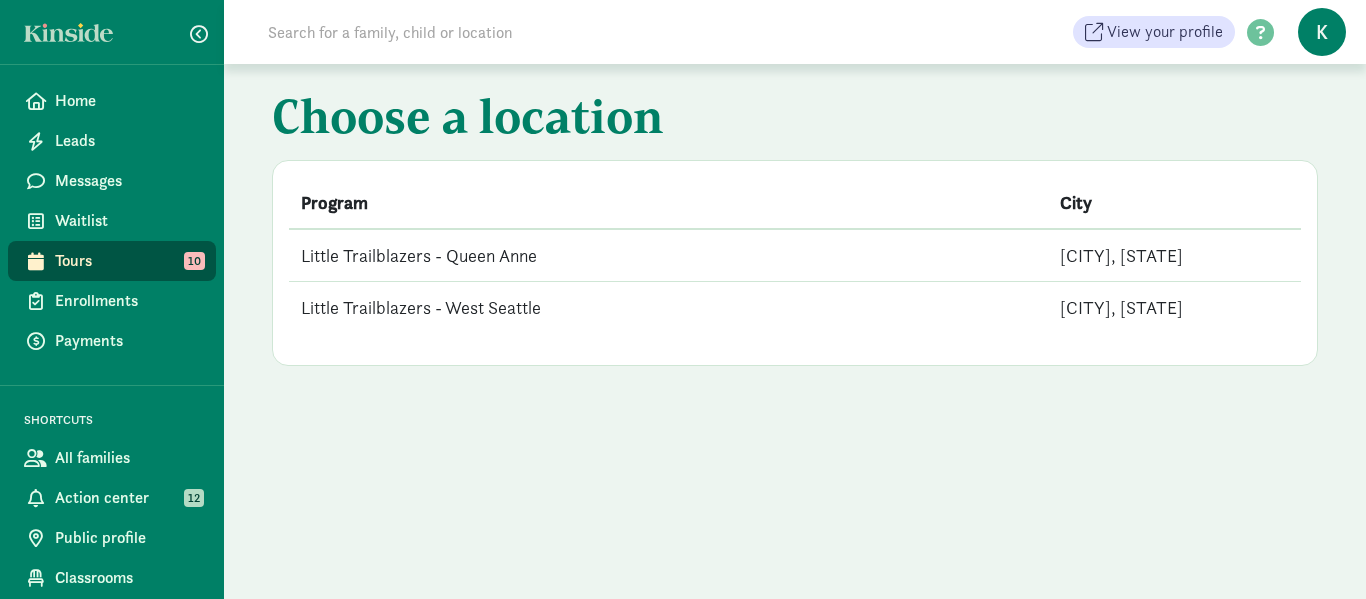 click on "Little Trailblazers - Queen Anne" at bounding box center [668, 255] 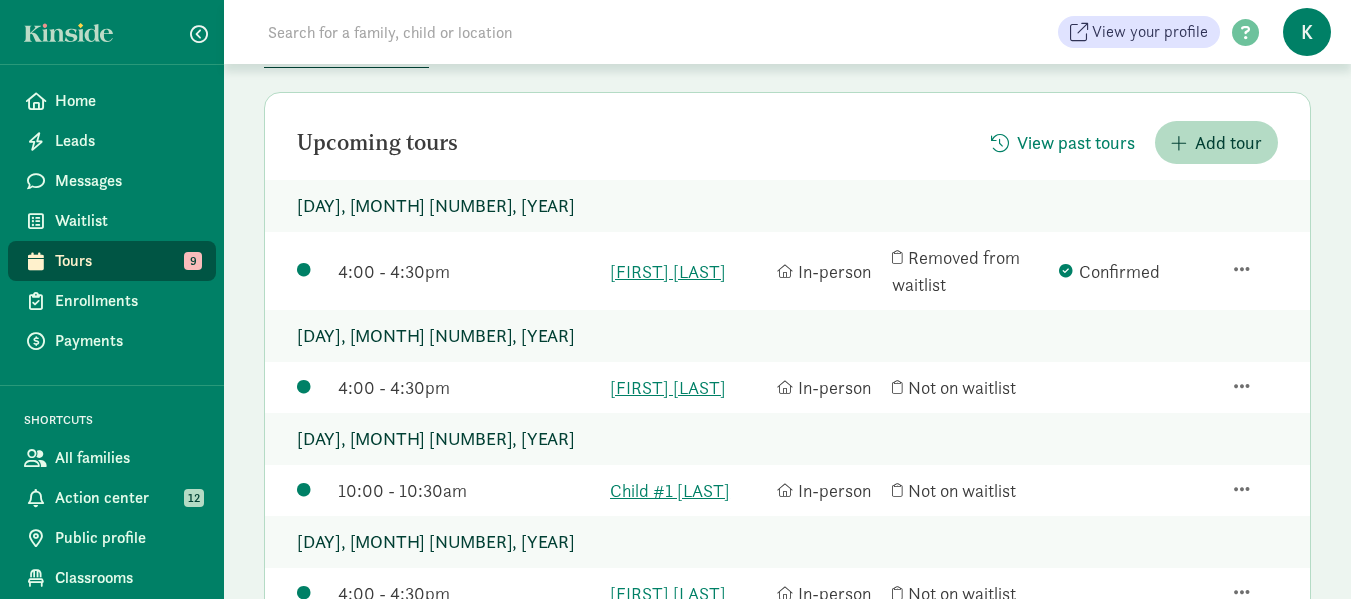 scroll, scrollTop: 198, scrollLeft: 0, axis: vertical 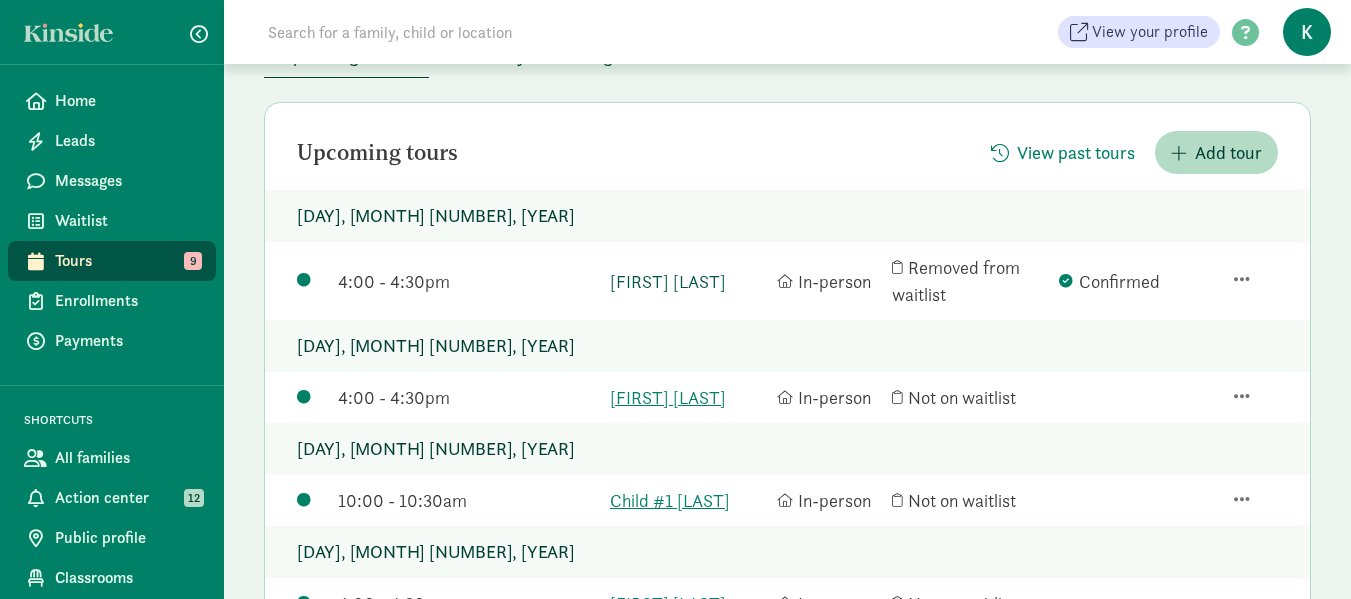 click on "Avi Packer" at bounding box center [688, 281] 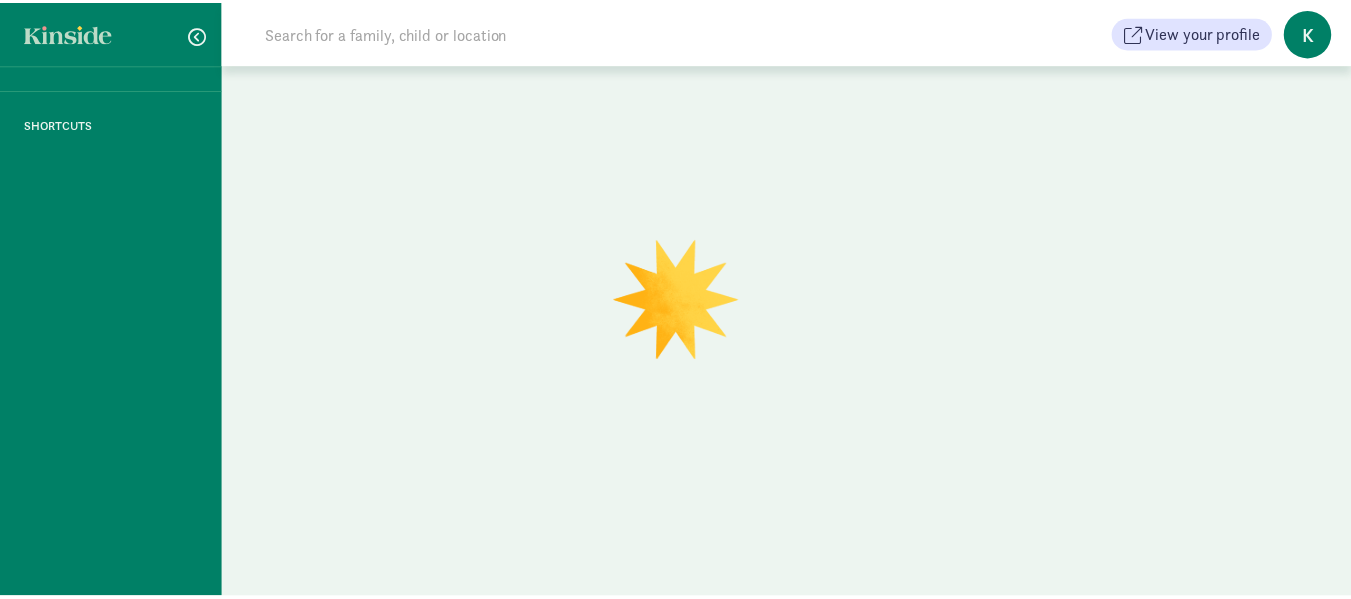 scroll, scrollTop: 0, scrollLeft: 0, axis: both 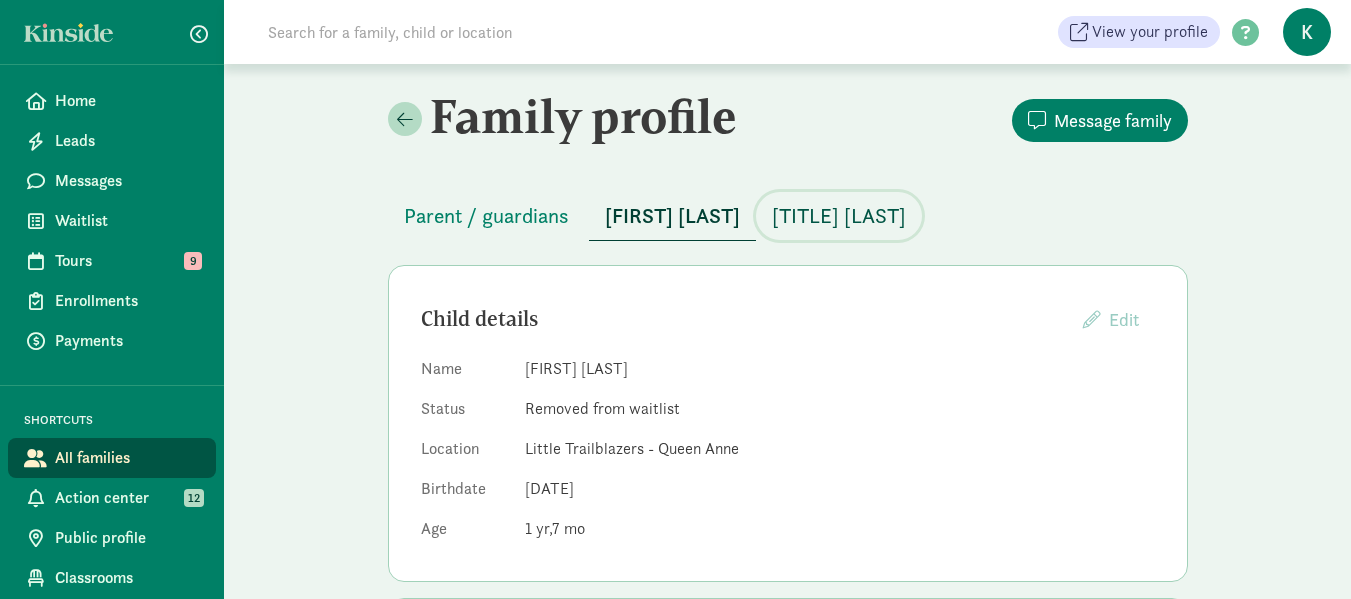 click on "[TITLE] [LAST]" at bounding box center [839, 216] 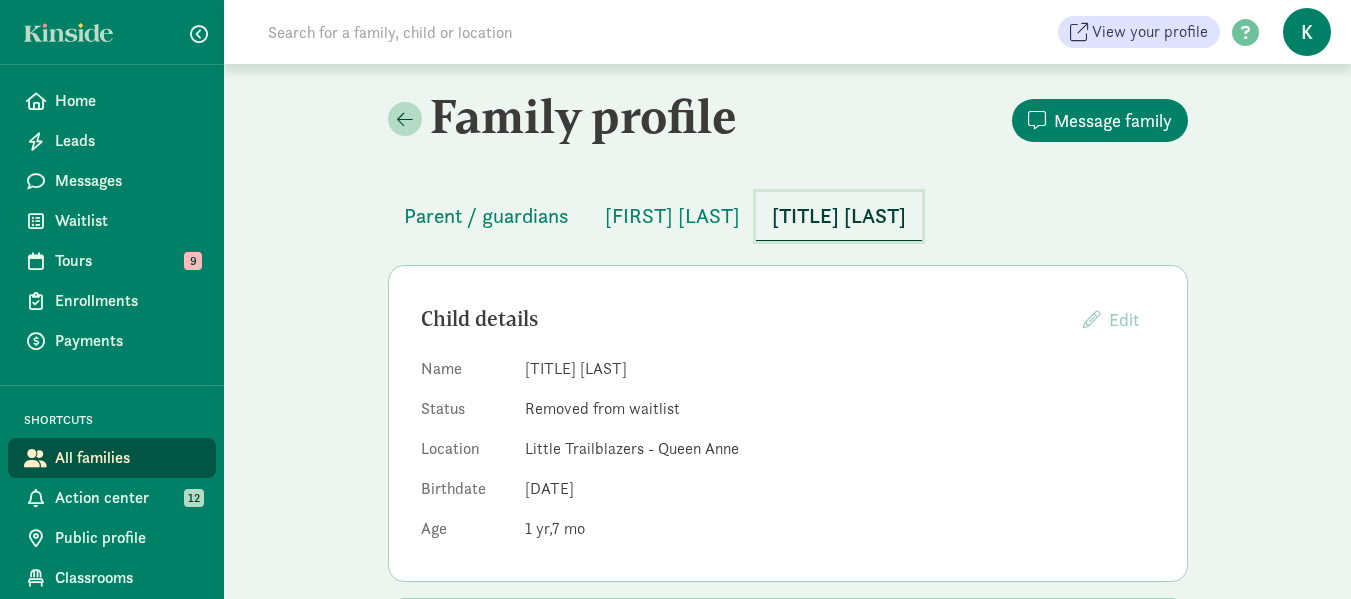 click on "Baby Packer" at bounding box center [839, 216] 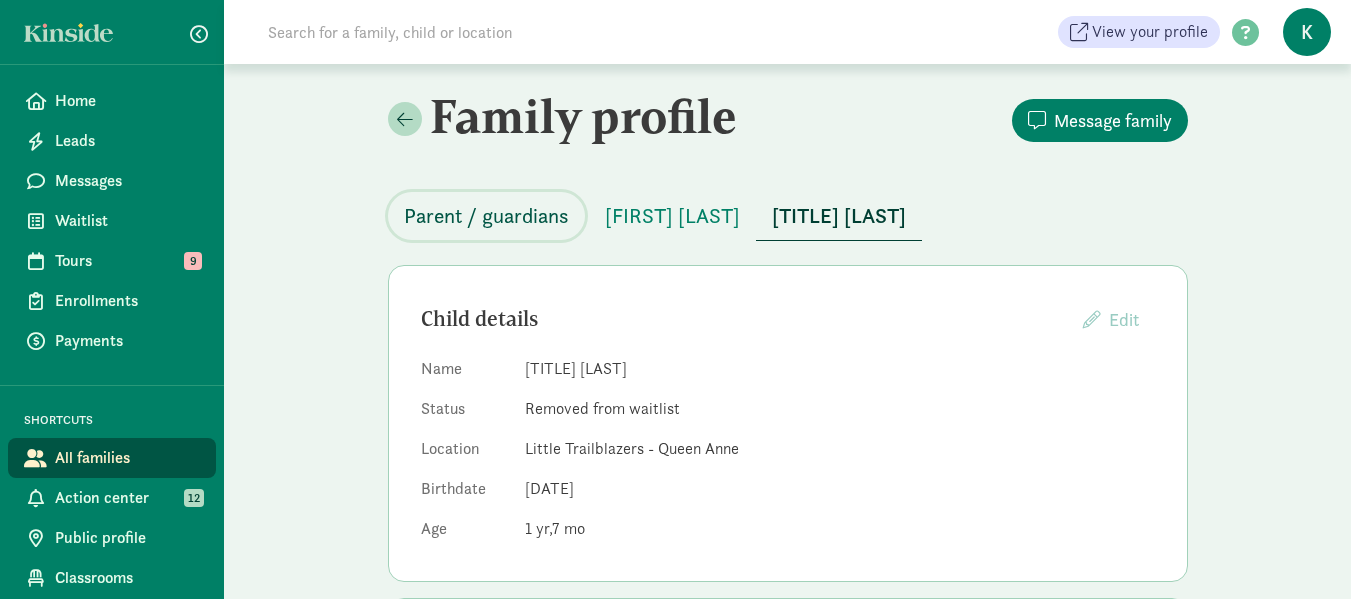 click on "Parent / guardians" at bounding box center [486, 216] 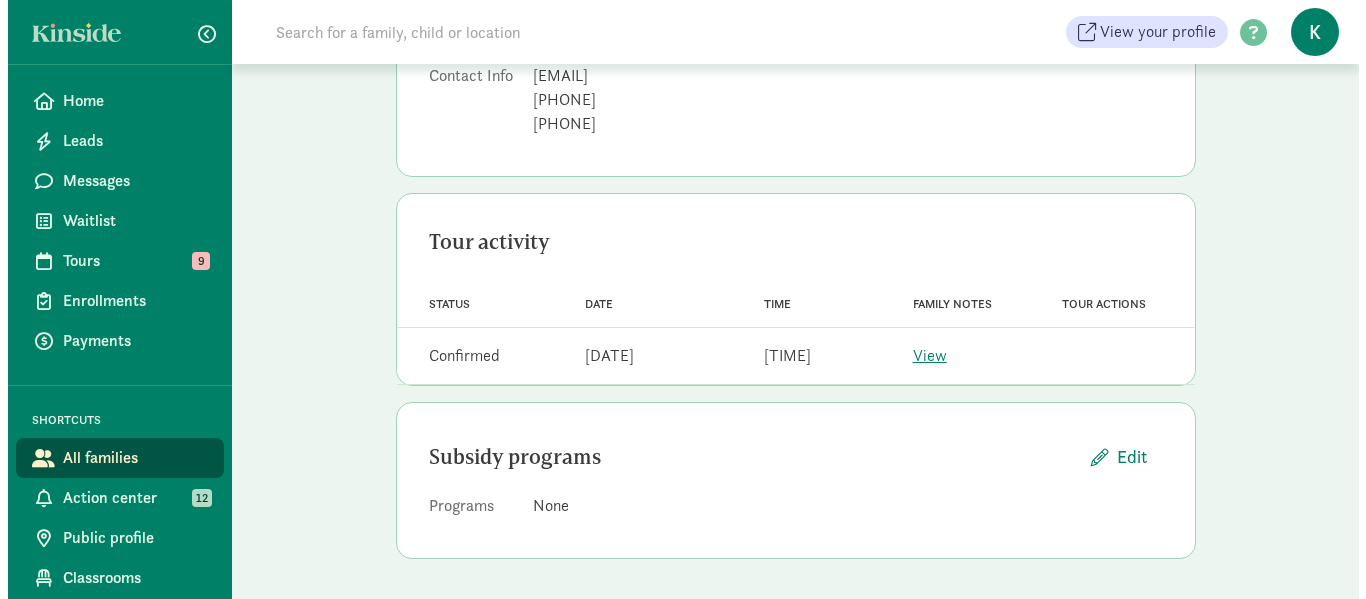 scroll, scrollTop: 0, scrollLeft: 0, axis: both 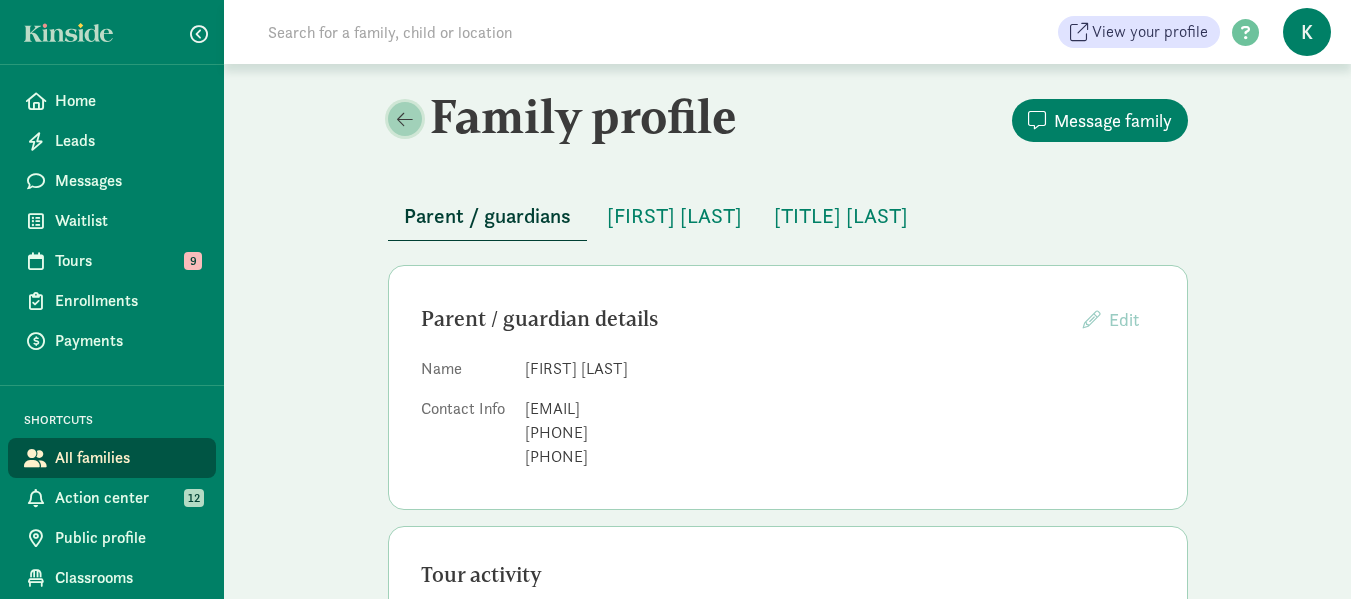 click at bounding box center [405, 119] 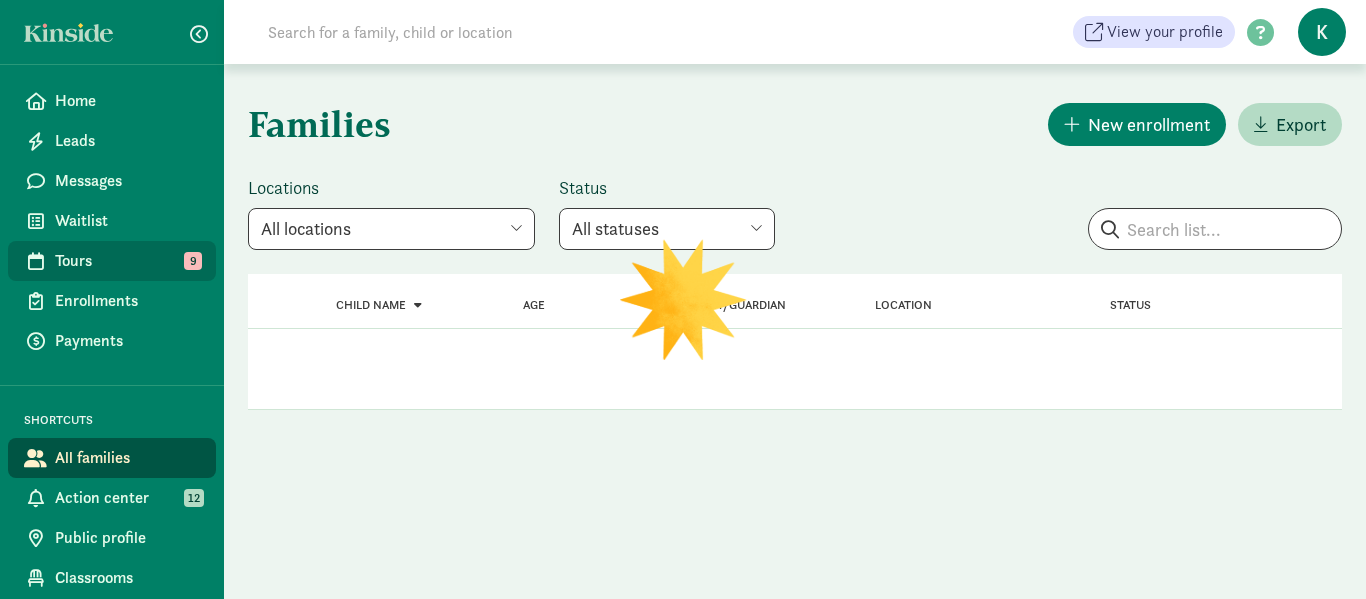 click on "Tours" at bounding box center [127, 261] 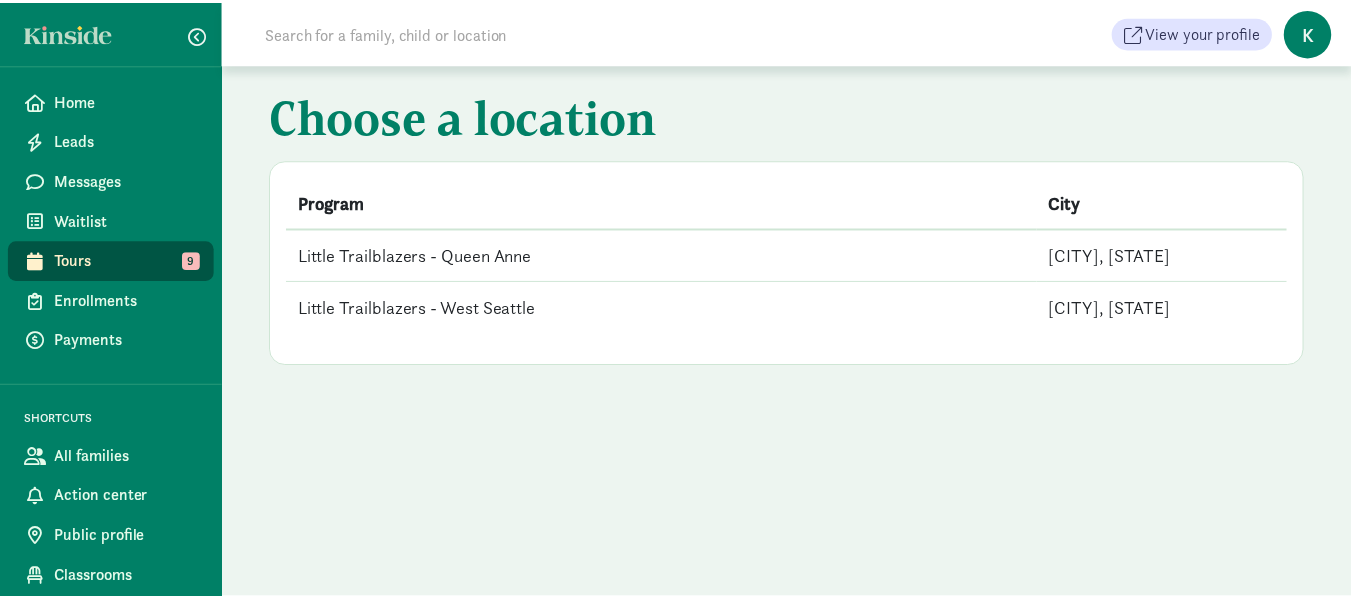 scroll, scrollTop: 0, scrollLeft: 0, axis: both 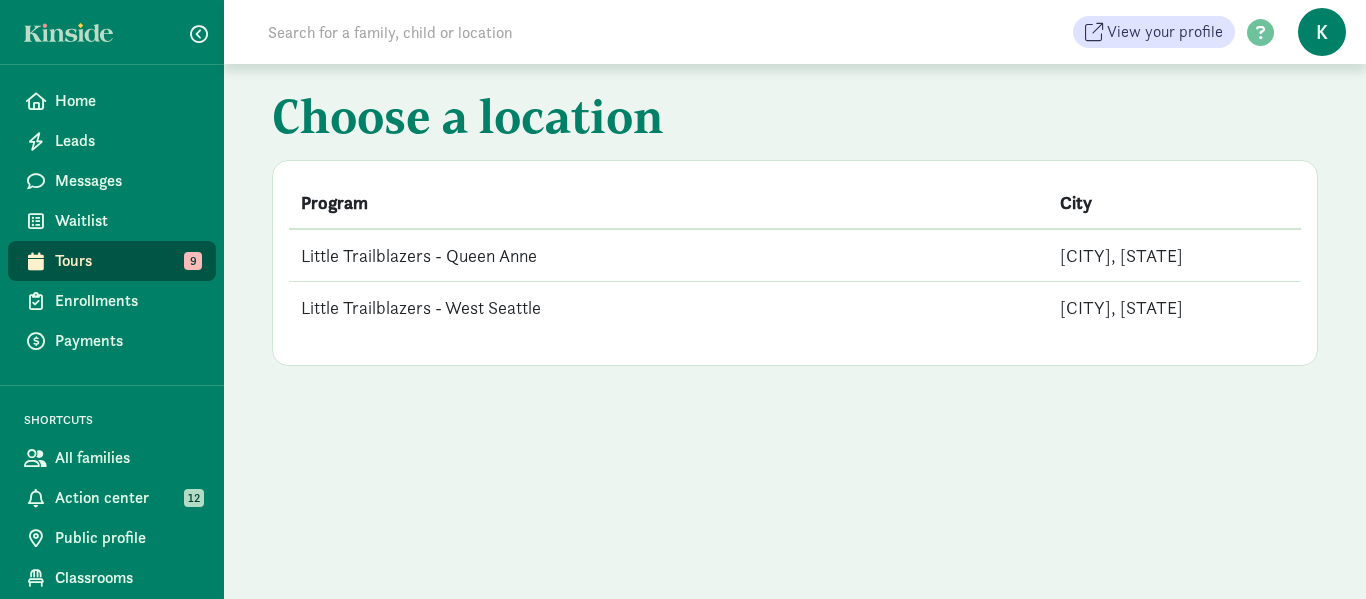 click on "Little Trailblazers - West Seattle" at bounding box center [668, 308] 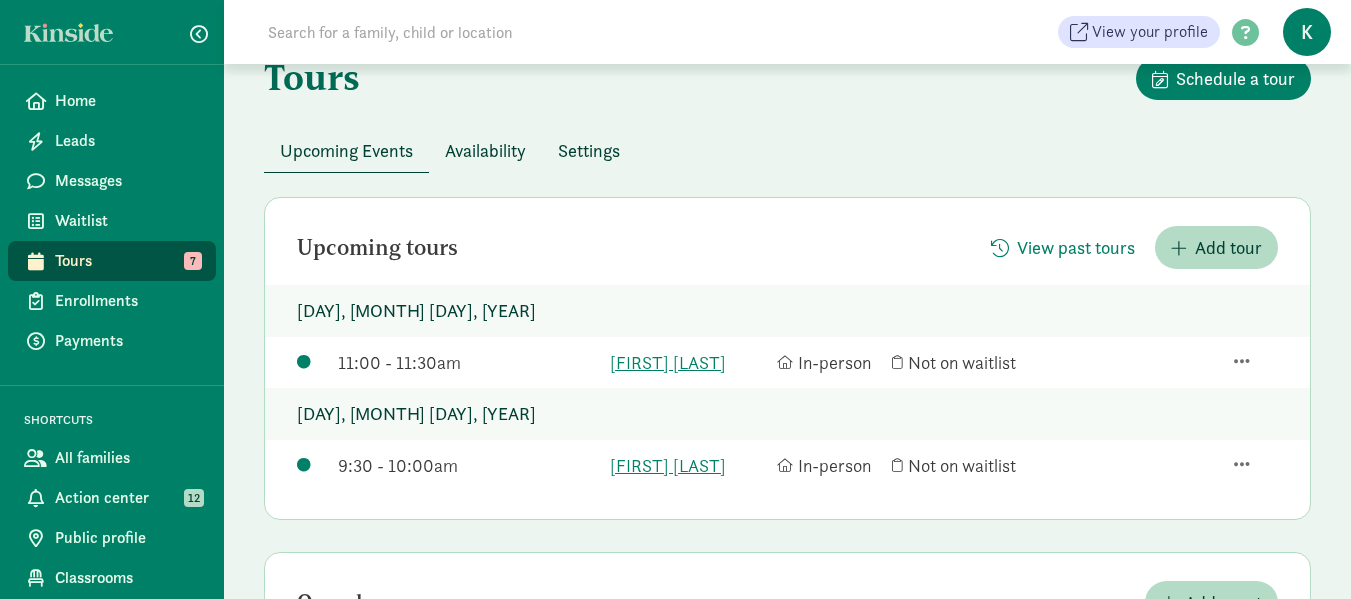 scroll, scrollTop: 100, scrollLeft: 0, axis: vertical 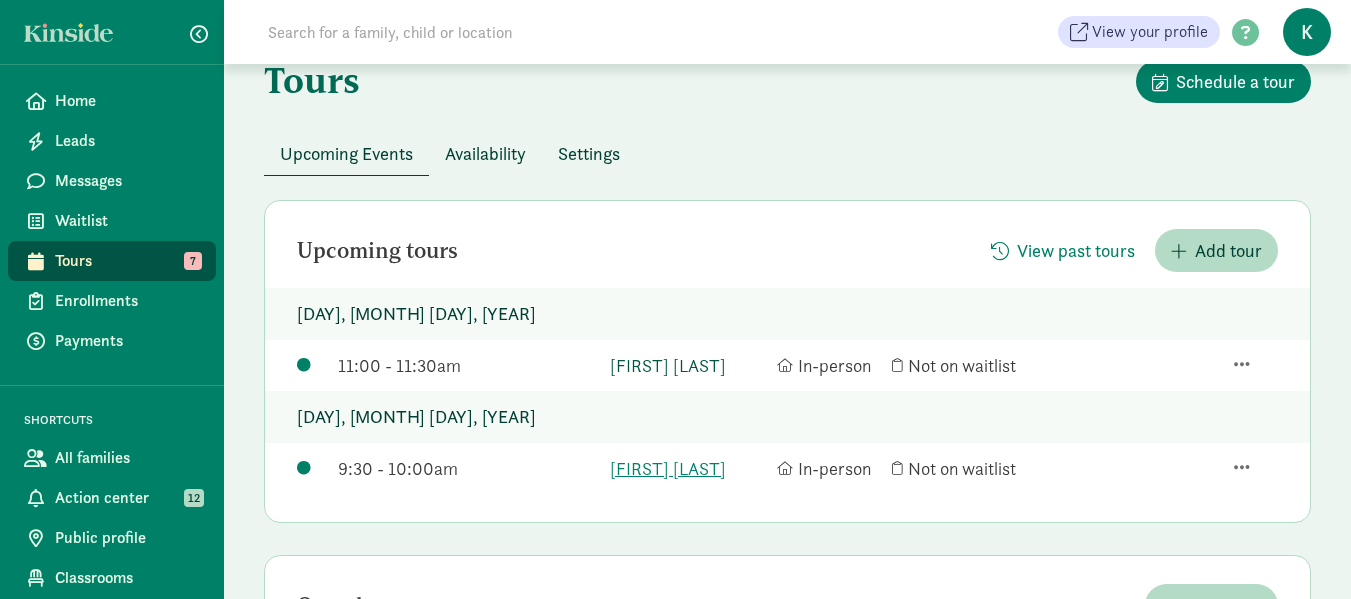 click on "[FIRST] [LAST]" at bounding box center (688, 365) 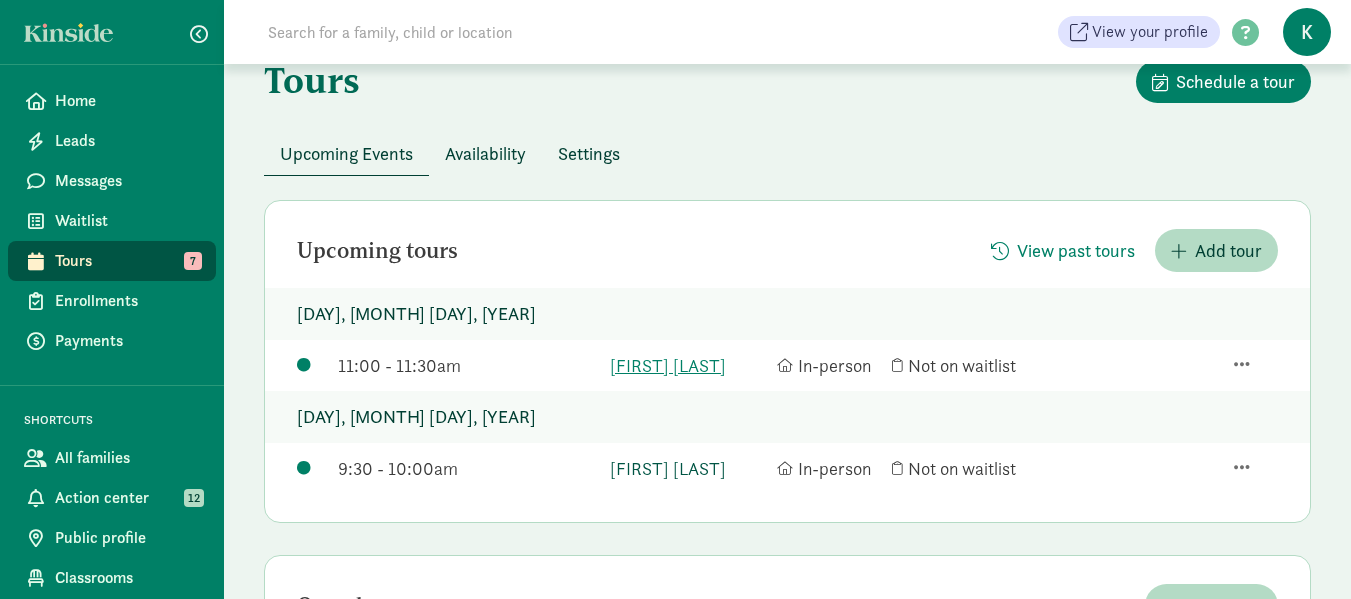 click on "[FIRST] [LAST]" at bounding box center [688, 468] 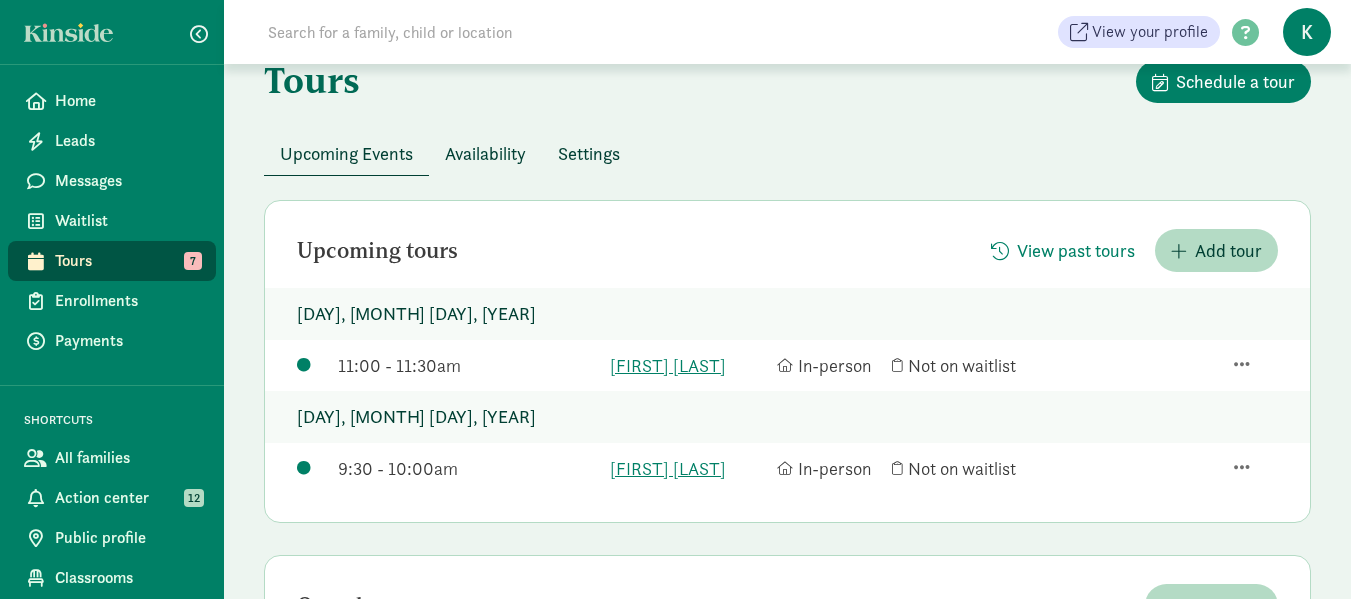 click on "Tours" at bounding box center [127, 261] 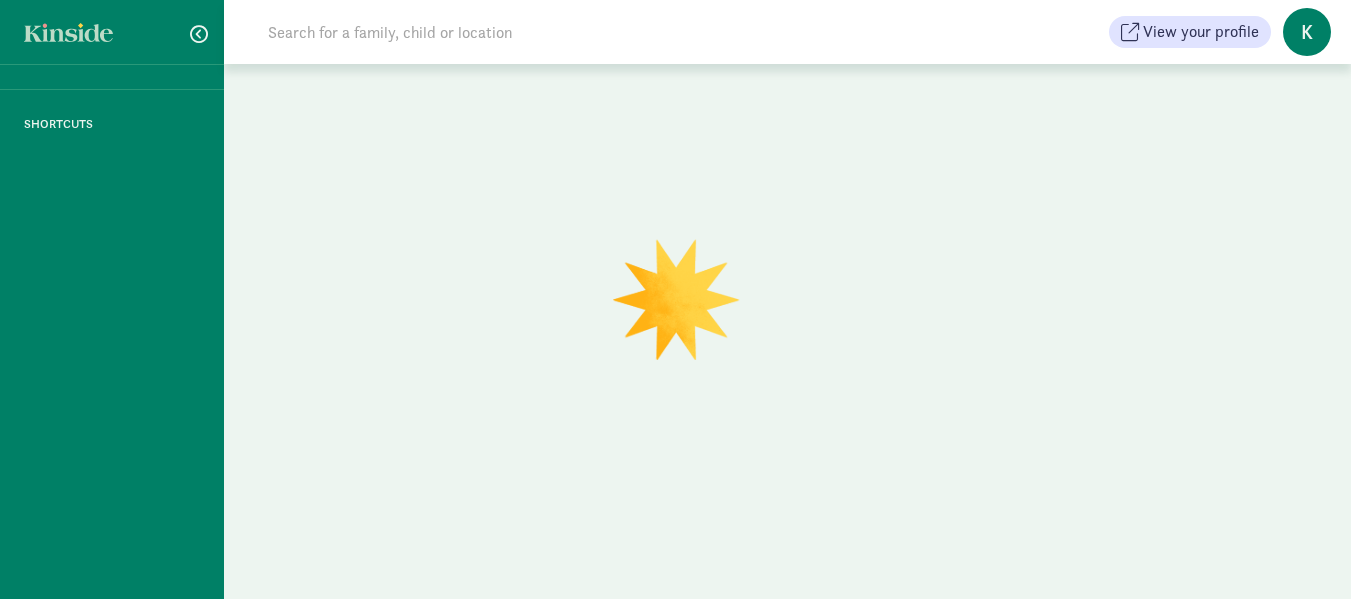 scroll, scrollTop: 0, scrollLeft: 0, axis: both 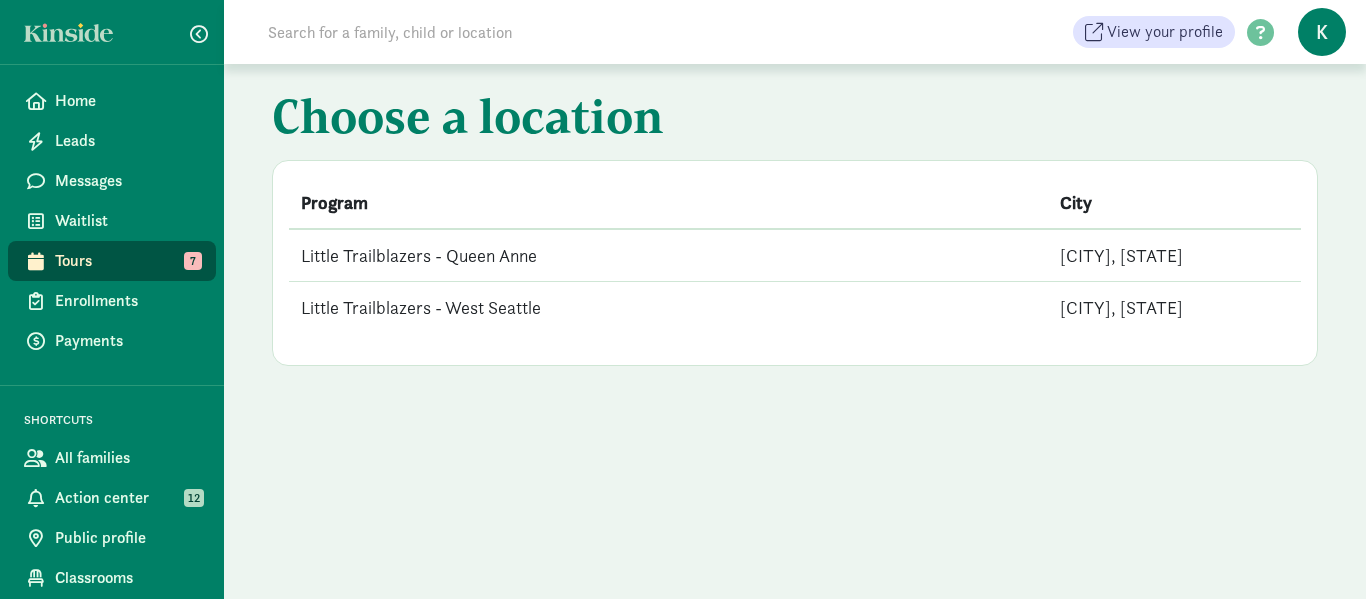 click on "Little Trailblazers - Queen Anne" at bounding box center (668, 255) 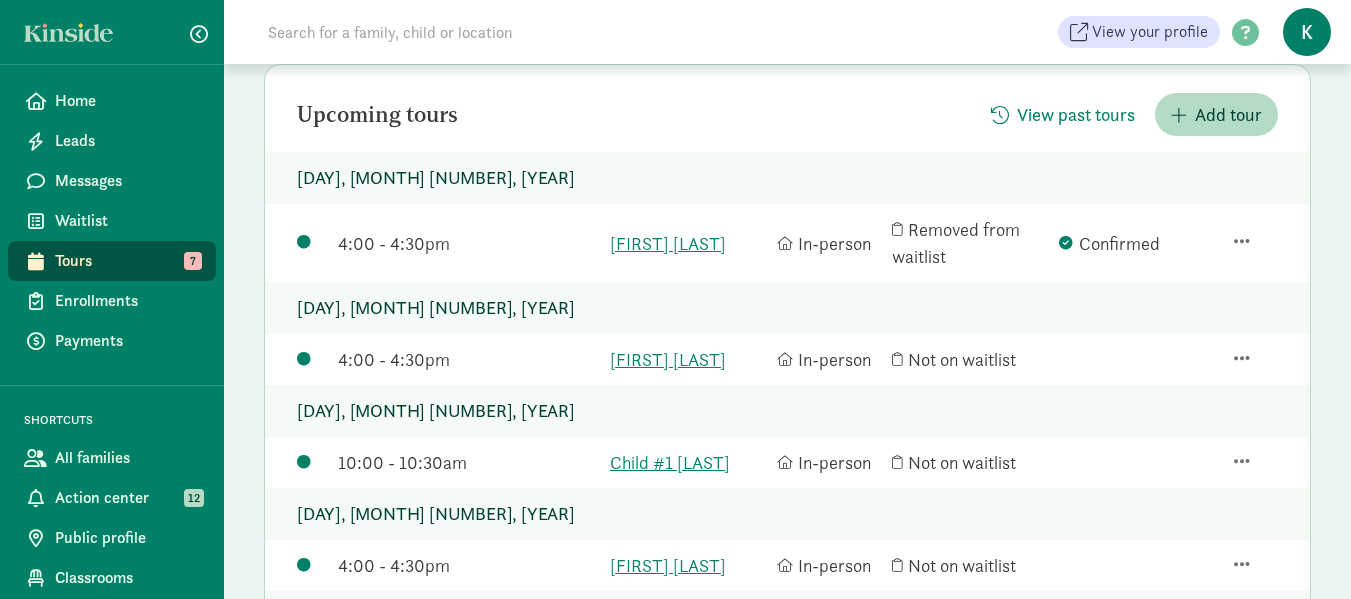 scroll, scrollTop: 255, scrollLeft: 0, axis: vertical 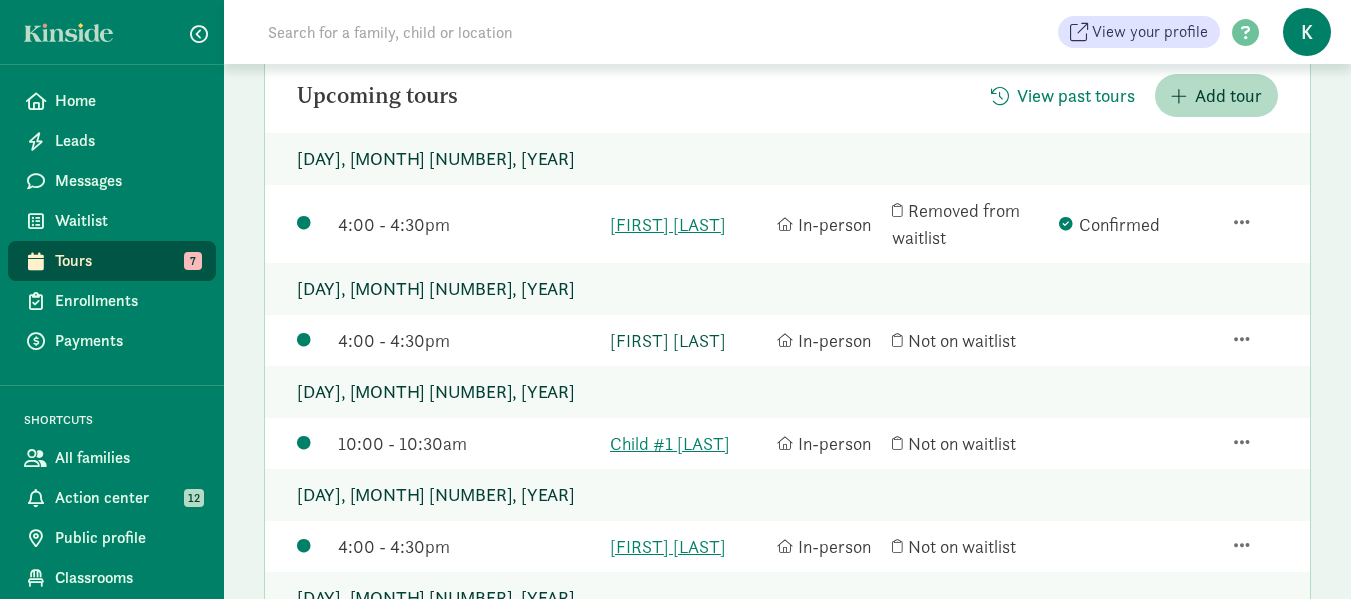 click on "[FIRST] [LAST]" at bounding box center (688, 340) 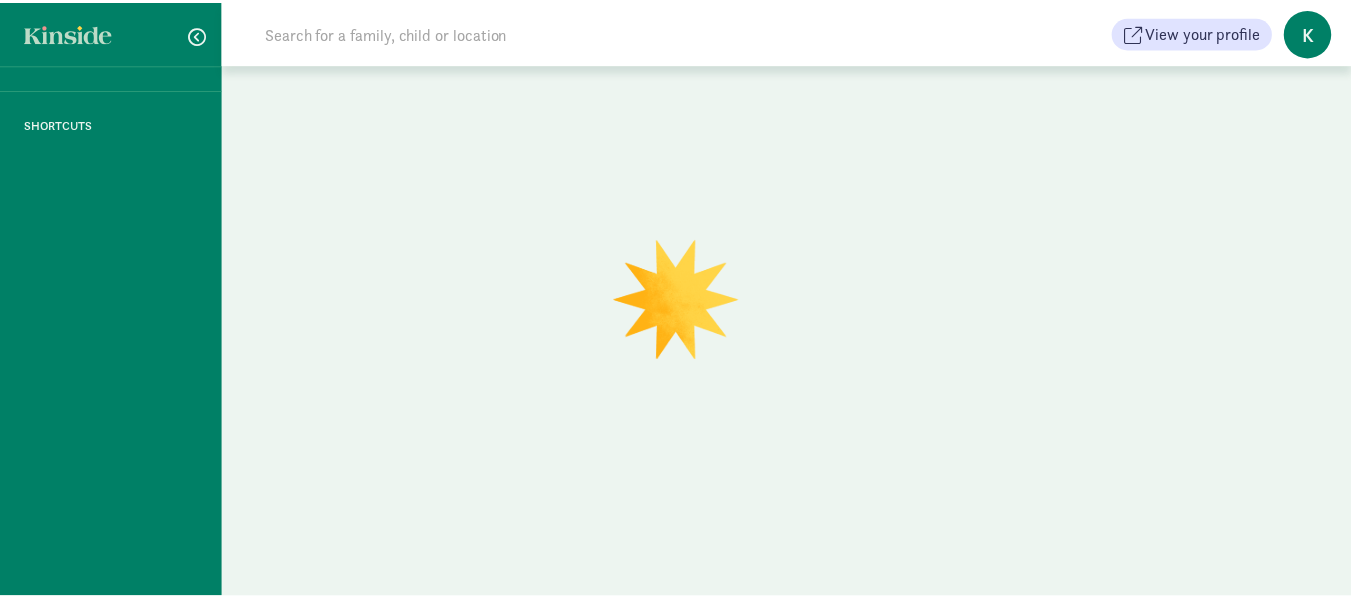 scroll, scrollTop: 0, scrollLeft: 0, axis: both 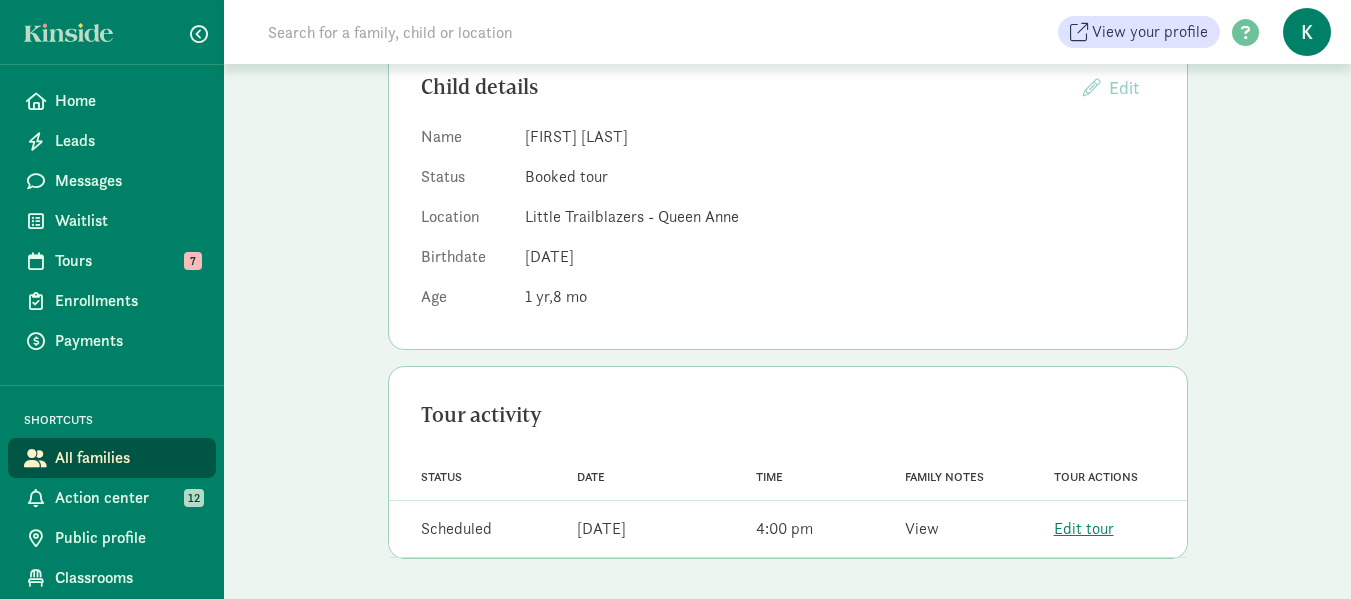 click on "View" 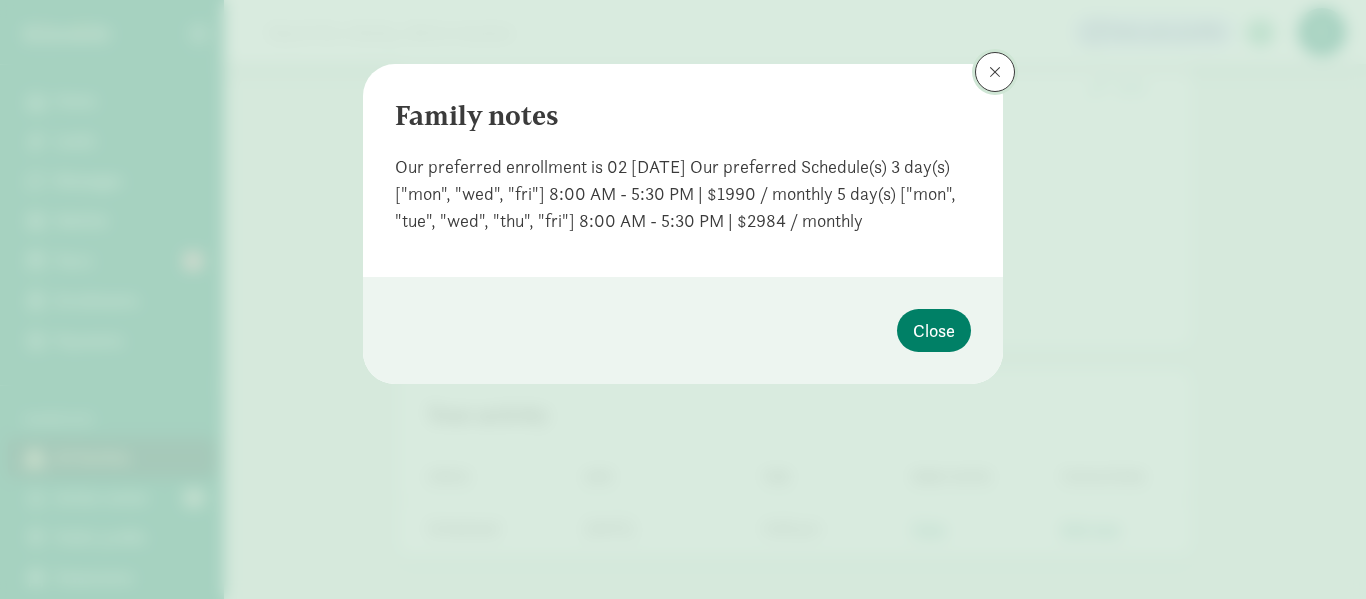 click at bounding box center [995, 72] 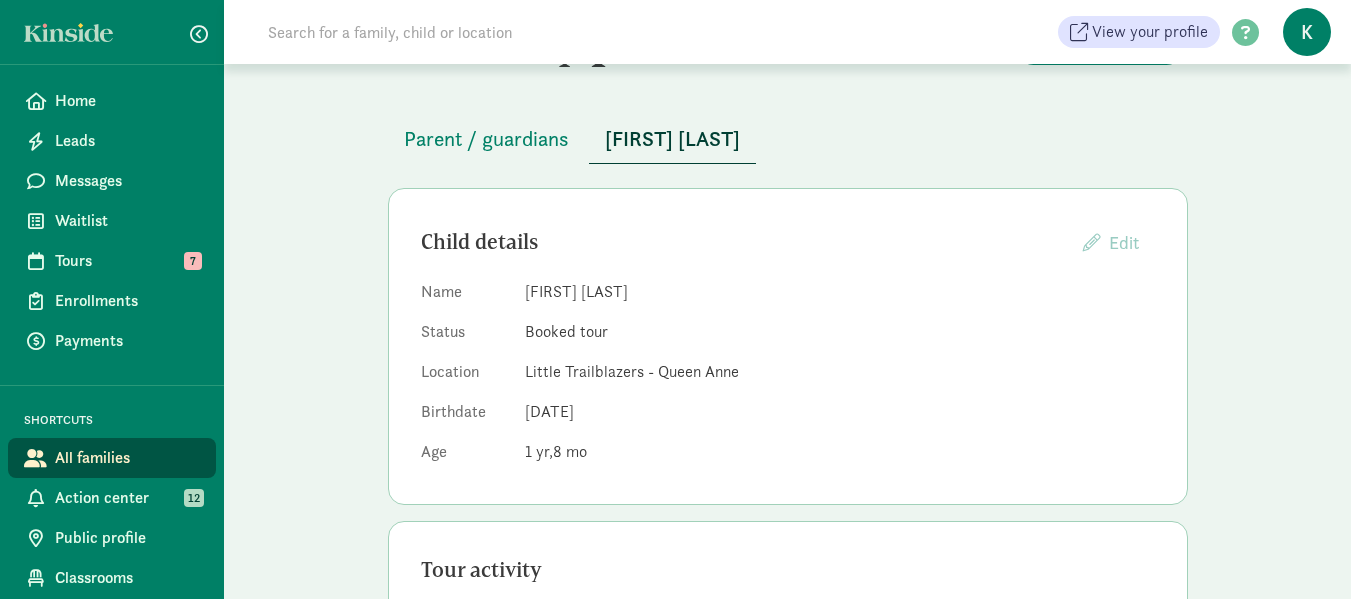 scroll, scrollTop: 3, scrollLeft: 0, axis: vertical 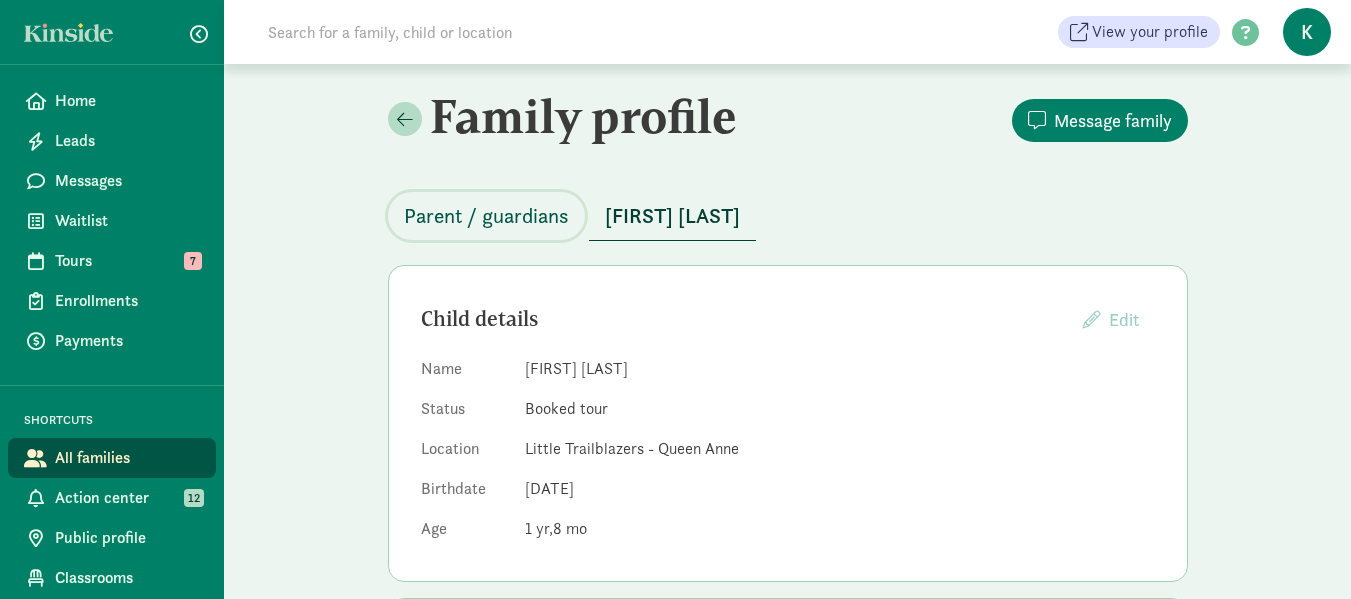 click on "Parent / guardians" at bounding box center [486, 216] 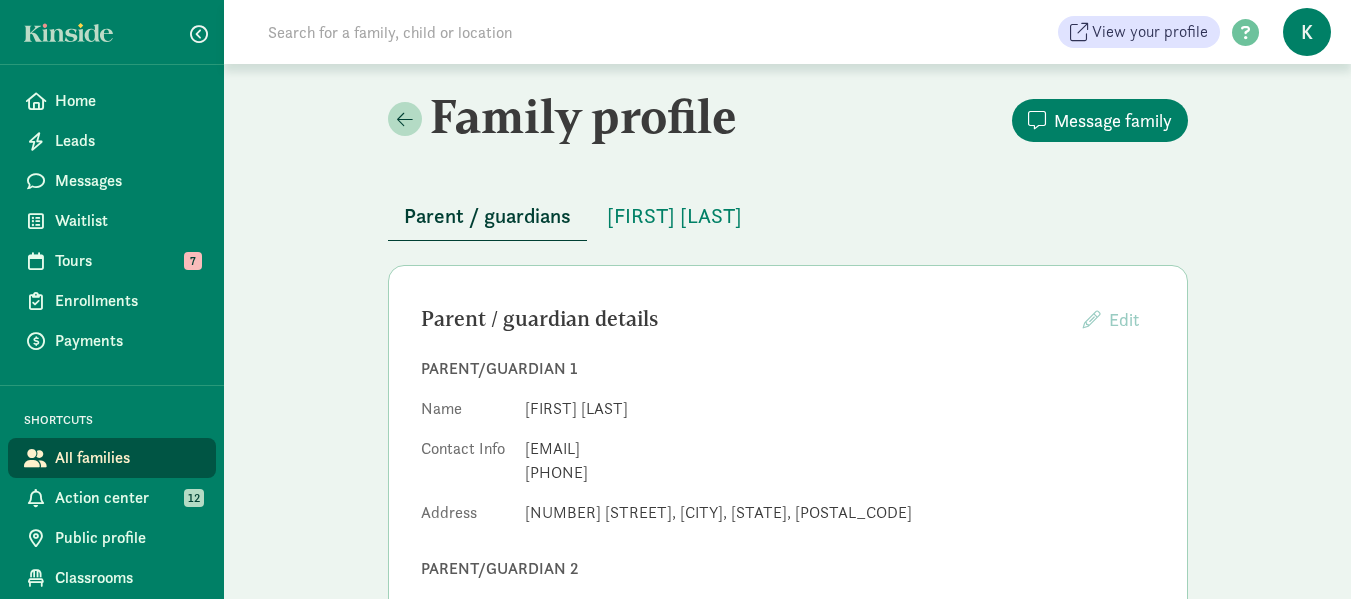 drag, startPoint x: 729, startPoint y: 448, endPoint x: 525, endPoint y: 438, distance: 204.24495 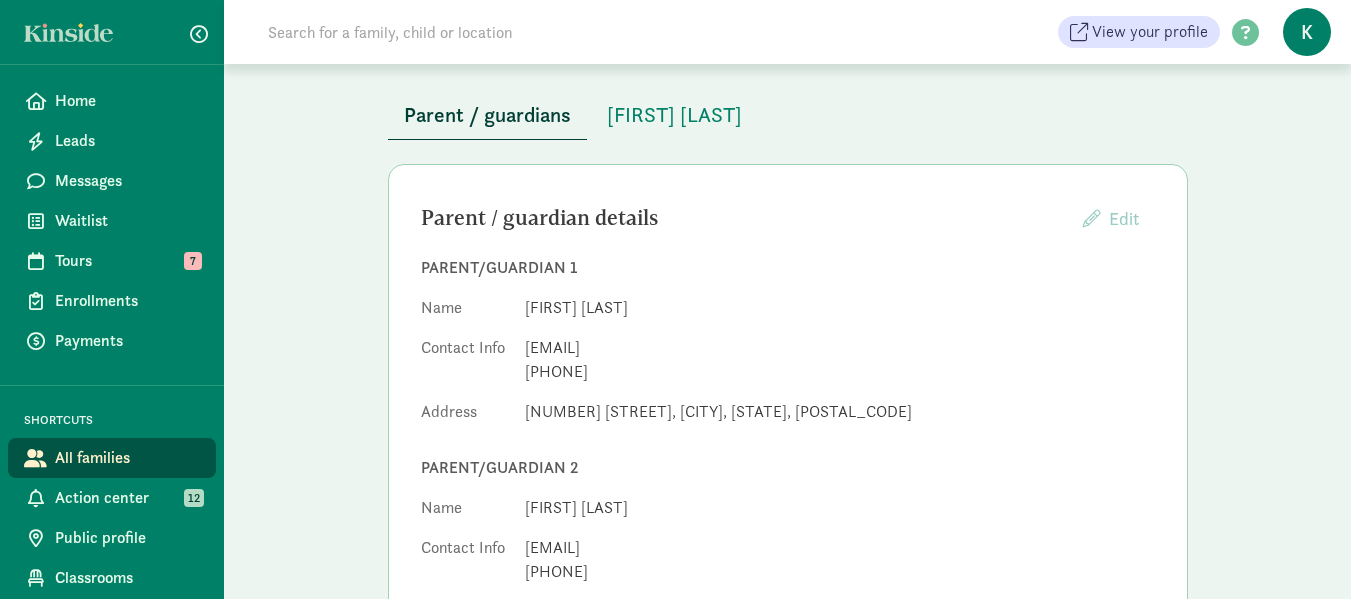 scroll, scrollTop: 103, scrollLeft: 0, axis: vertical 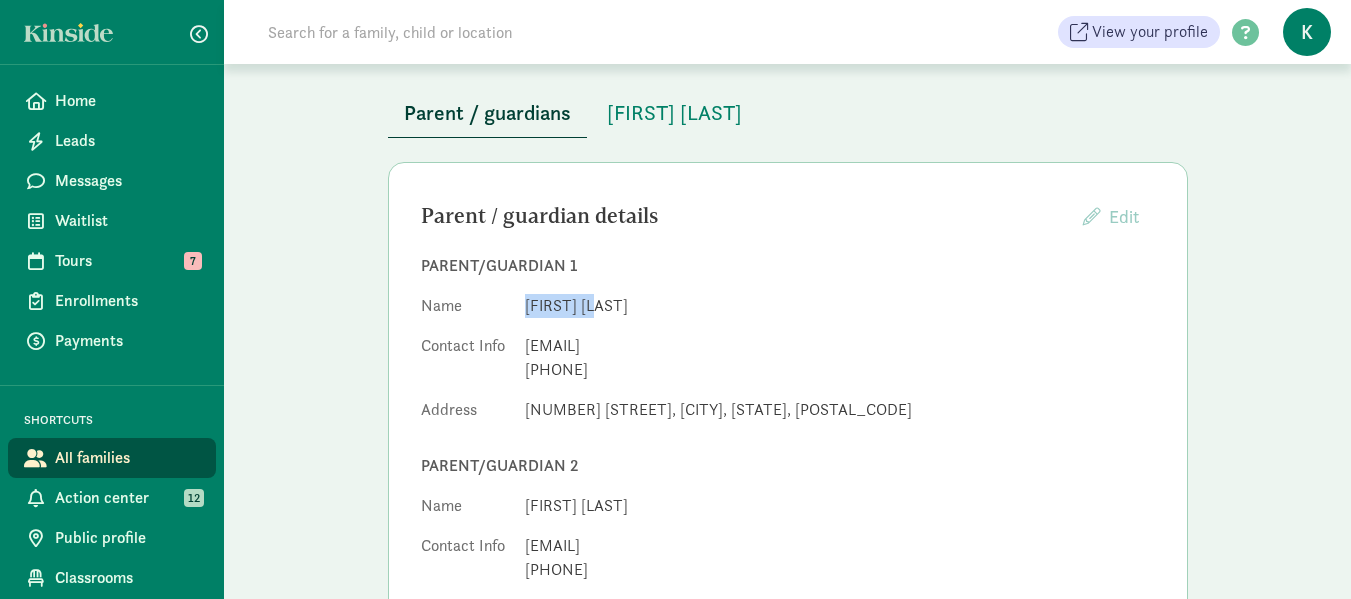 drag, startPoint x: 613, startPoint y: 305, endPoint x: 521, endPoint y: 308, distance: 92.0489 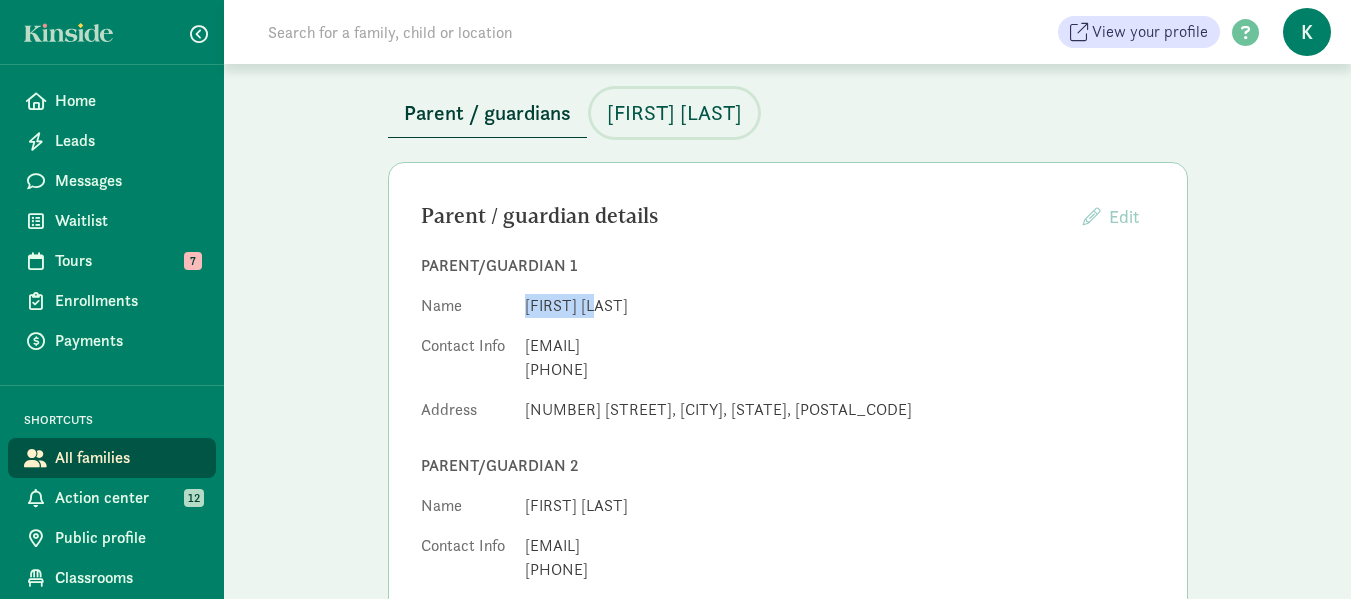click on "[FIRST] [LAST]" at bounding box center (674, 113) 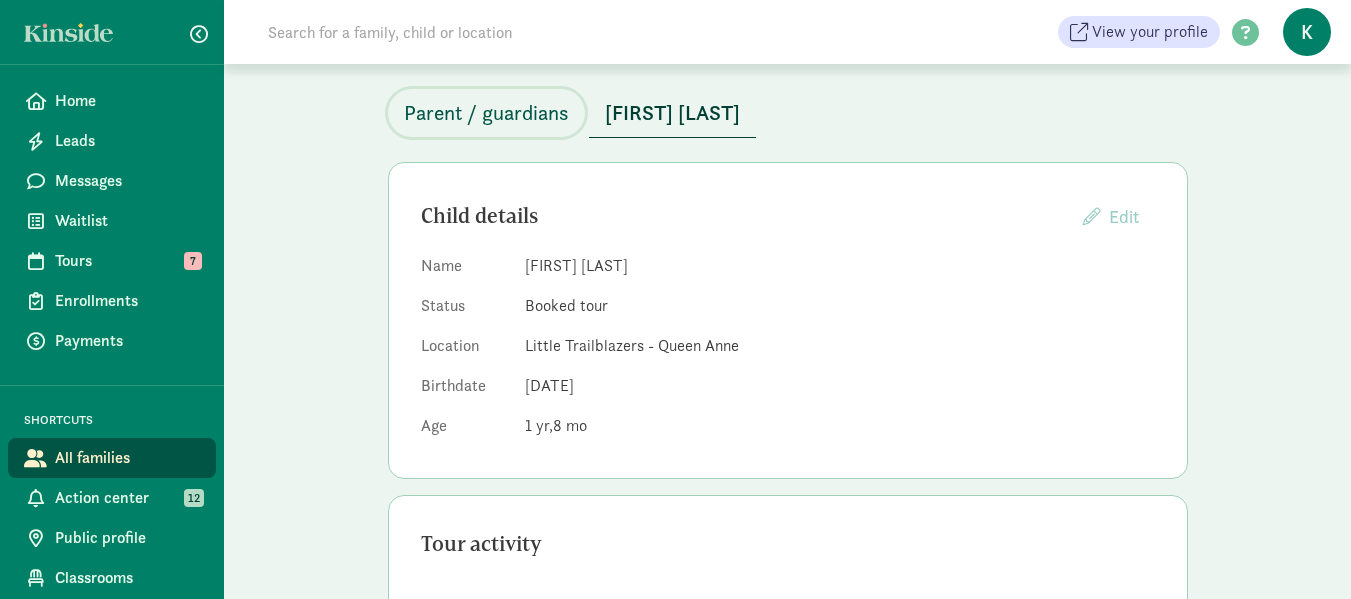 click on "Parent / guardians" at bounding box center (486, 113) 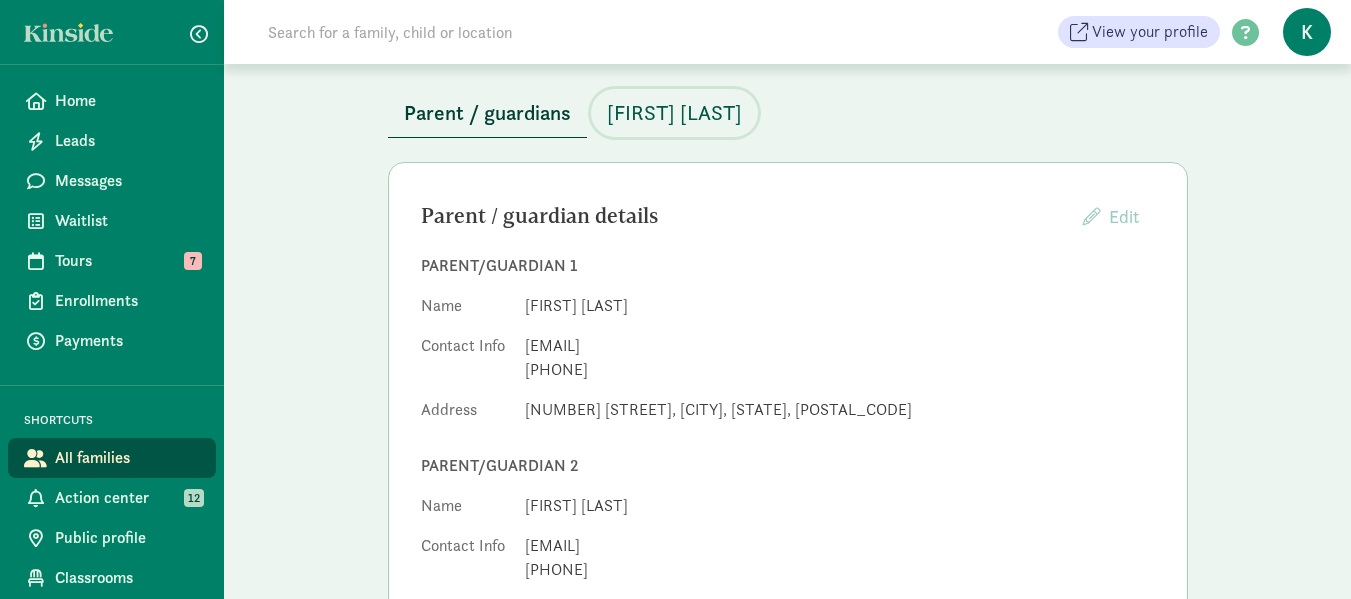 click on "Wyatt Jones" at bounding box center [674, 113] 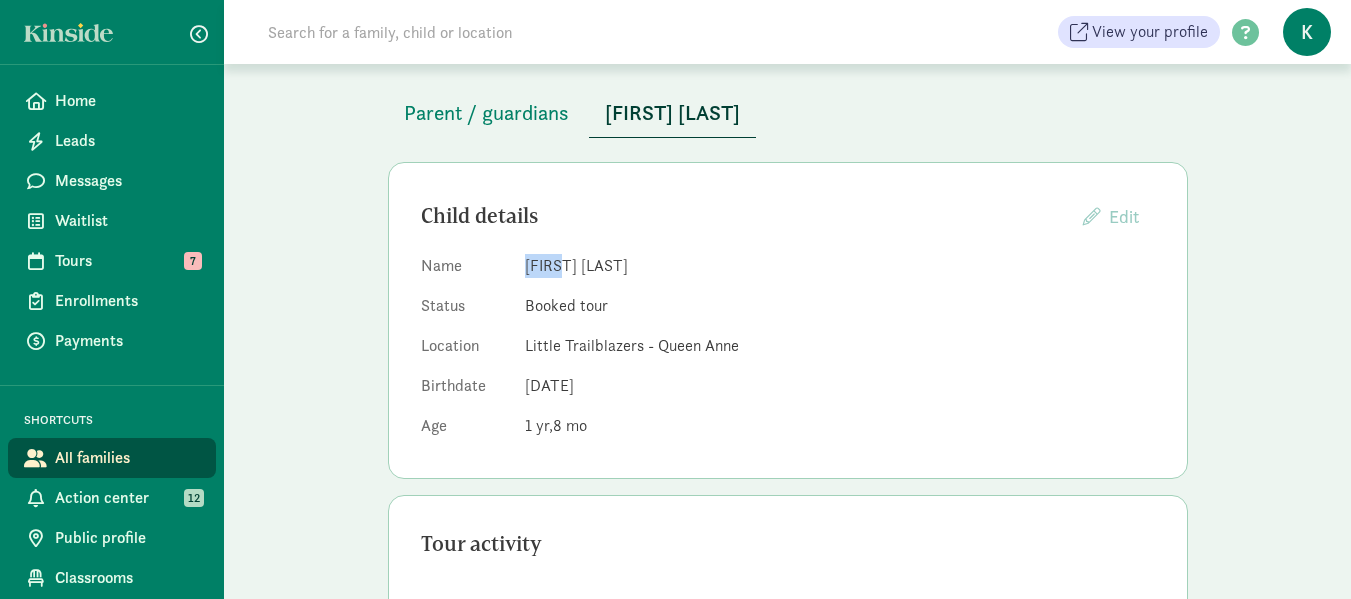 drag, startPoint x: 564, startPoint y: 262, endPoint x: 520, endPoint y: 269, distance: 44.553337 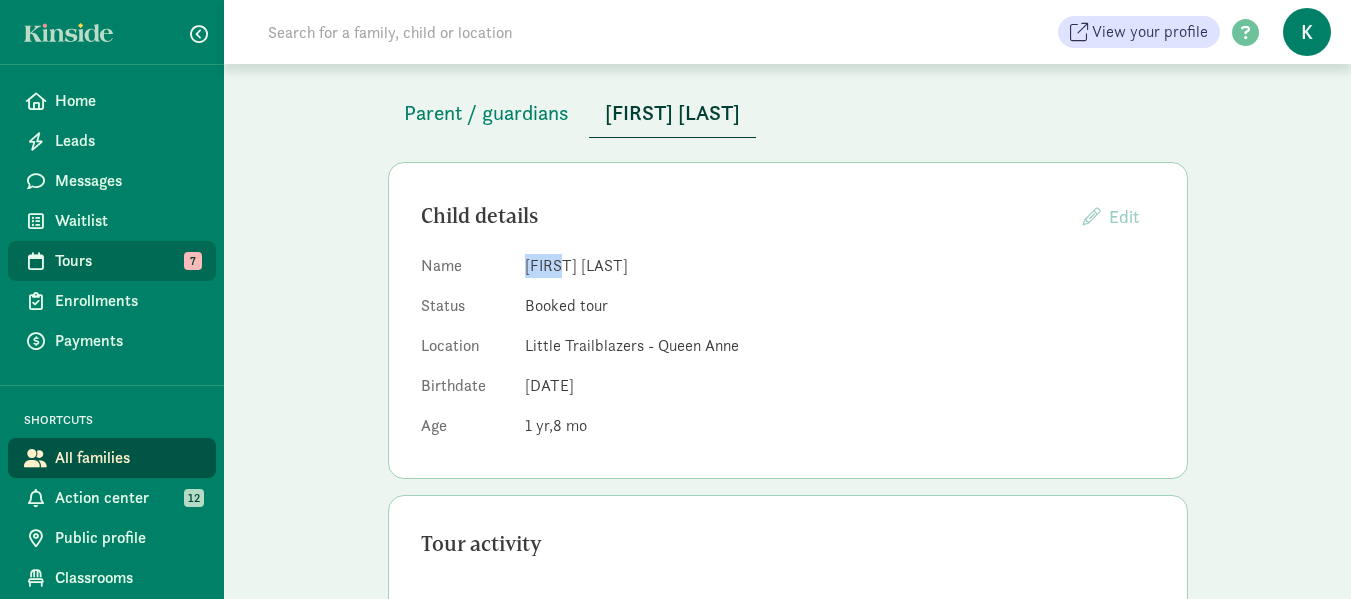 click on "Tours" at bounding box center [127, 261] 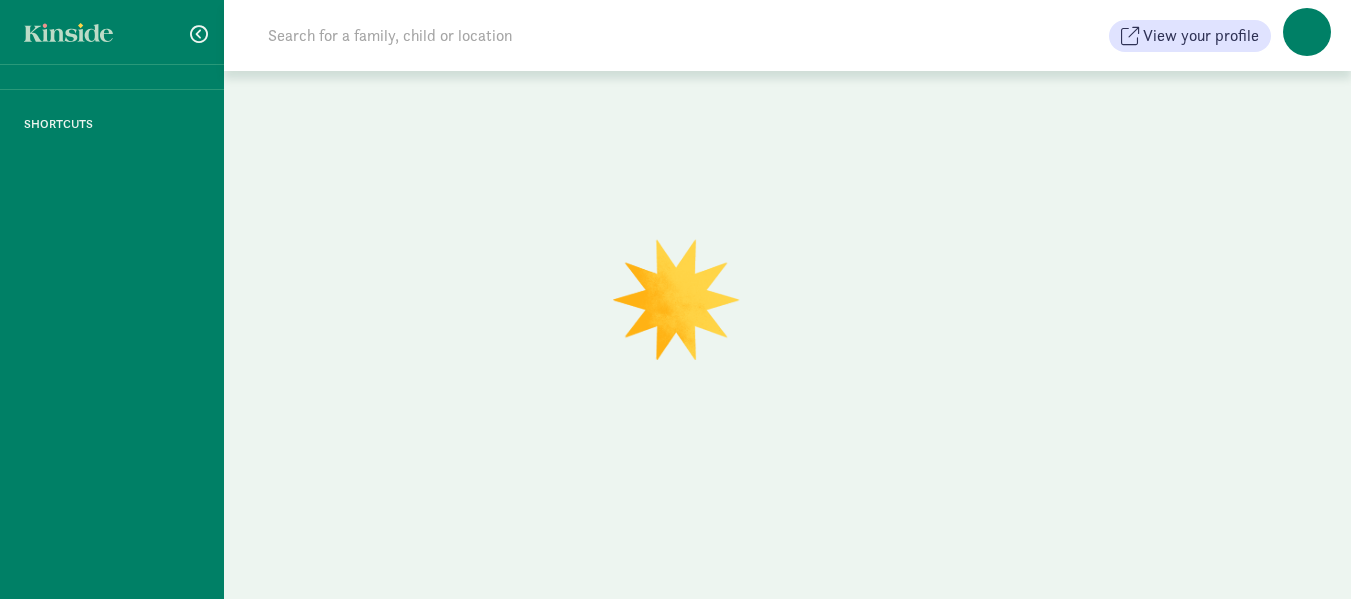 scroll, scrollTop: 0, scrollLeft: 0, axis: both 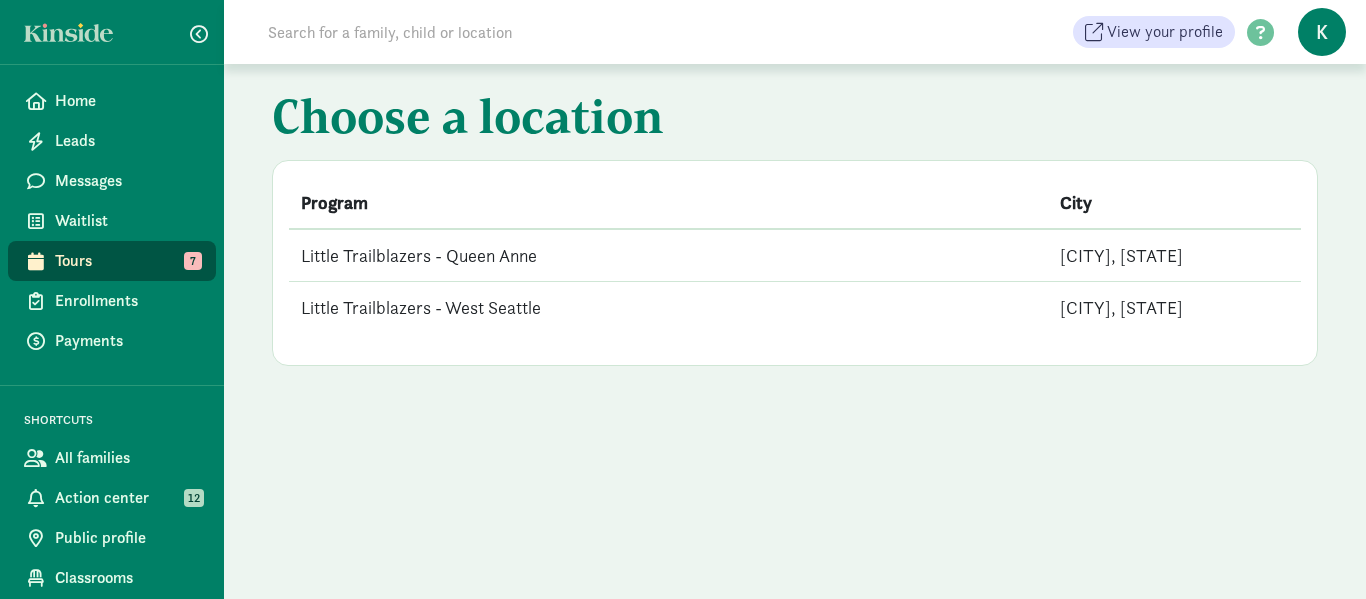 click on "Little Trailblazers - Queen Anne" at bounding box center (668, 255) 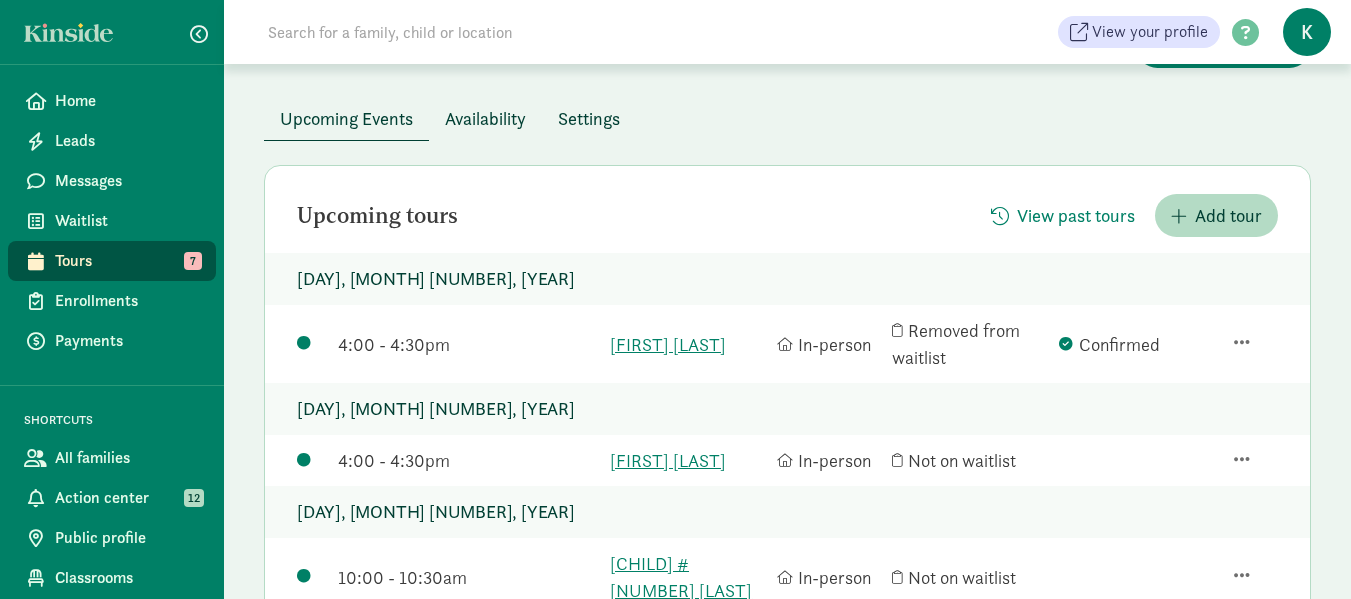 scroll, scrollTop: 151, scrollLeft: 0, axis: vertical 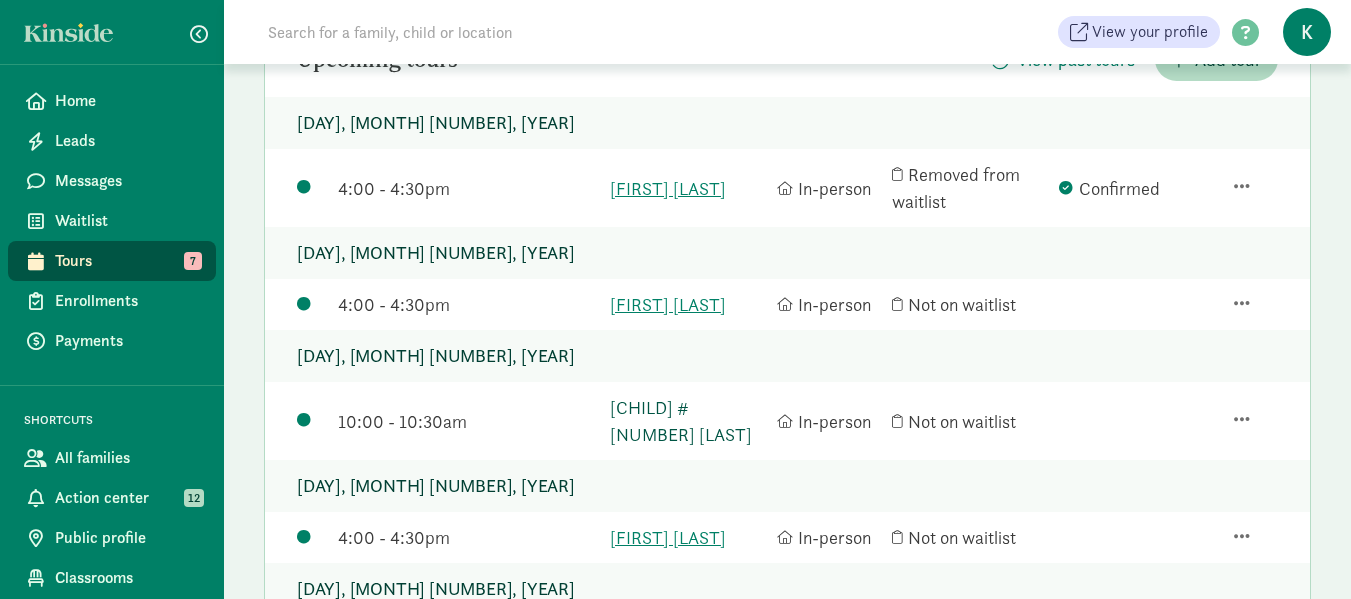 click on "[CHILD] #[NUMBER] [LAST]" at bounding box center (688, 421) 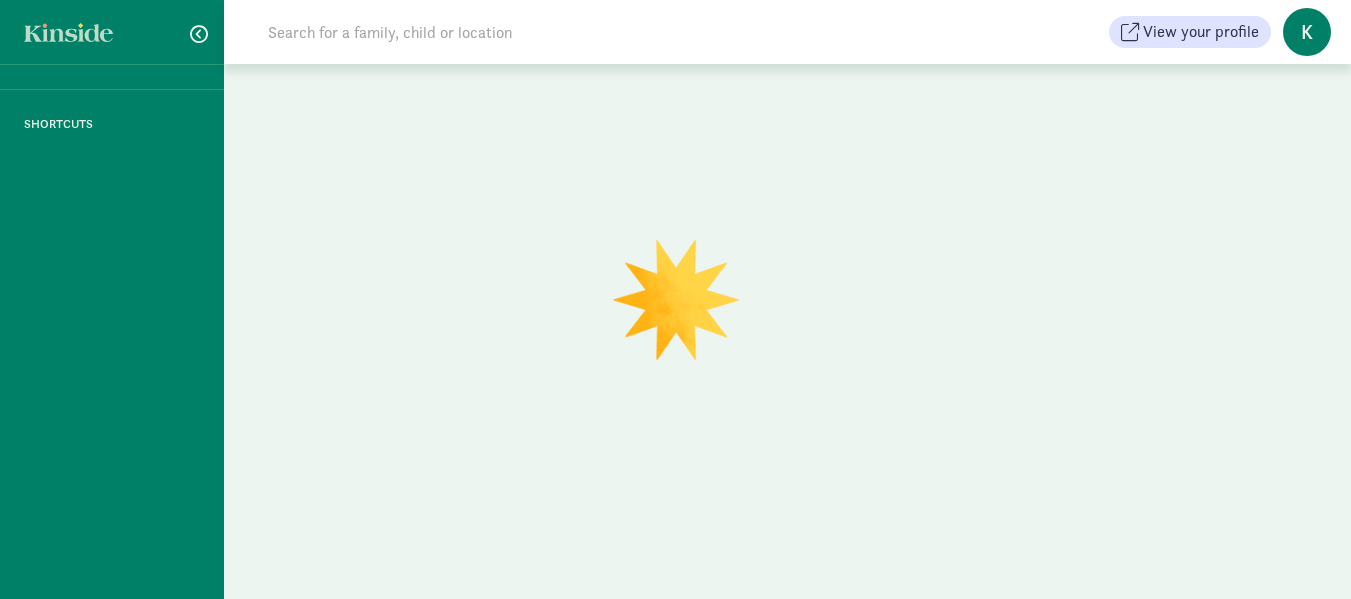 scroll, scrollTop: 0, scrollLeft: 0, axis: both 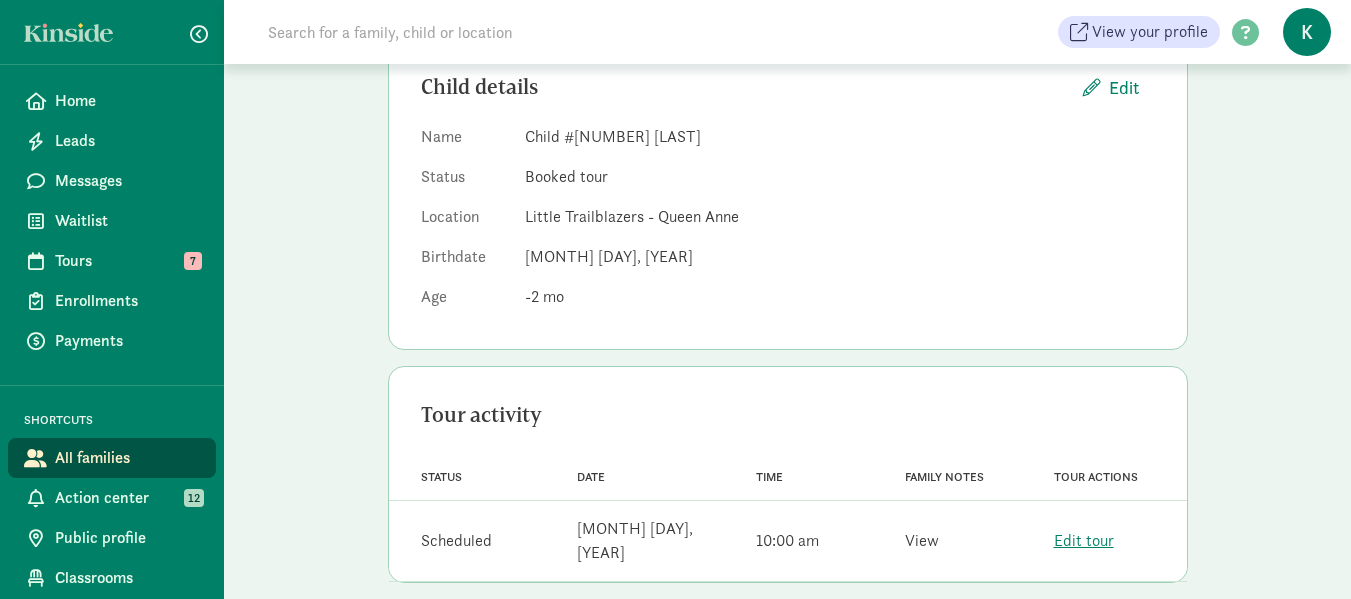 click on "View" 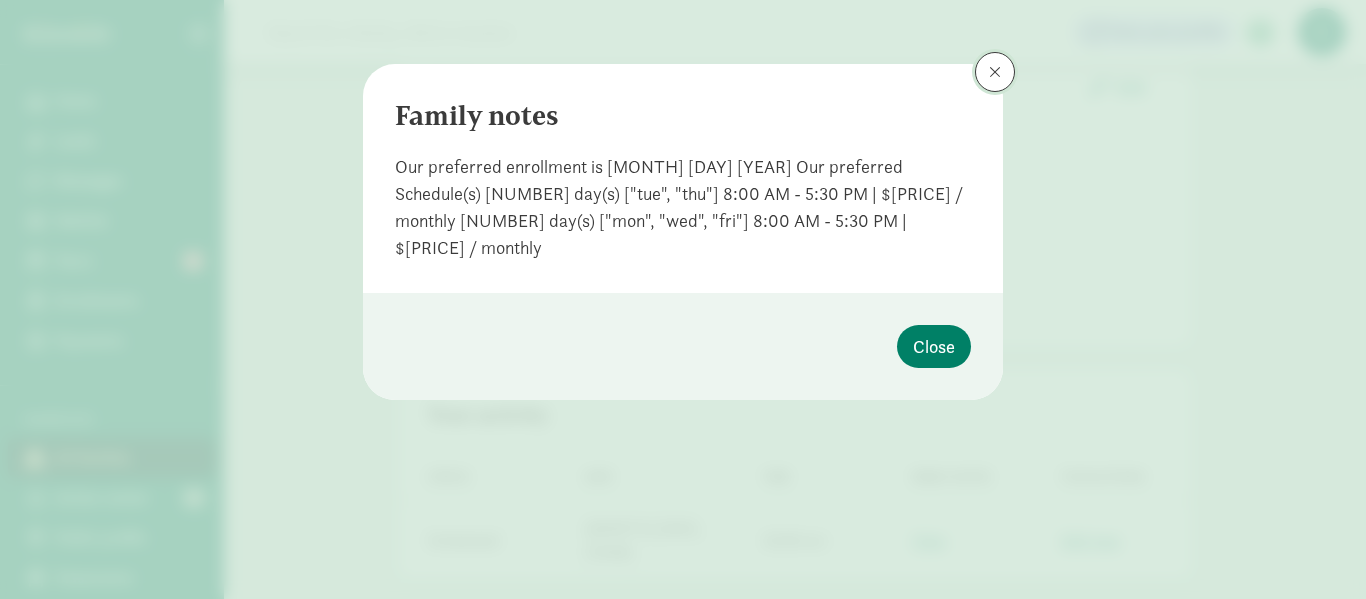 click at bounding box center [995, 72] 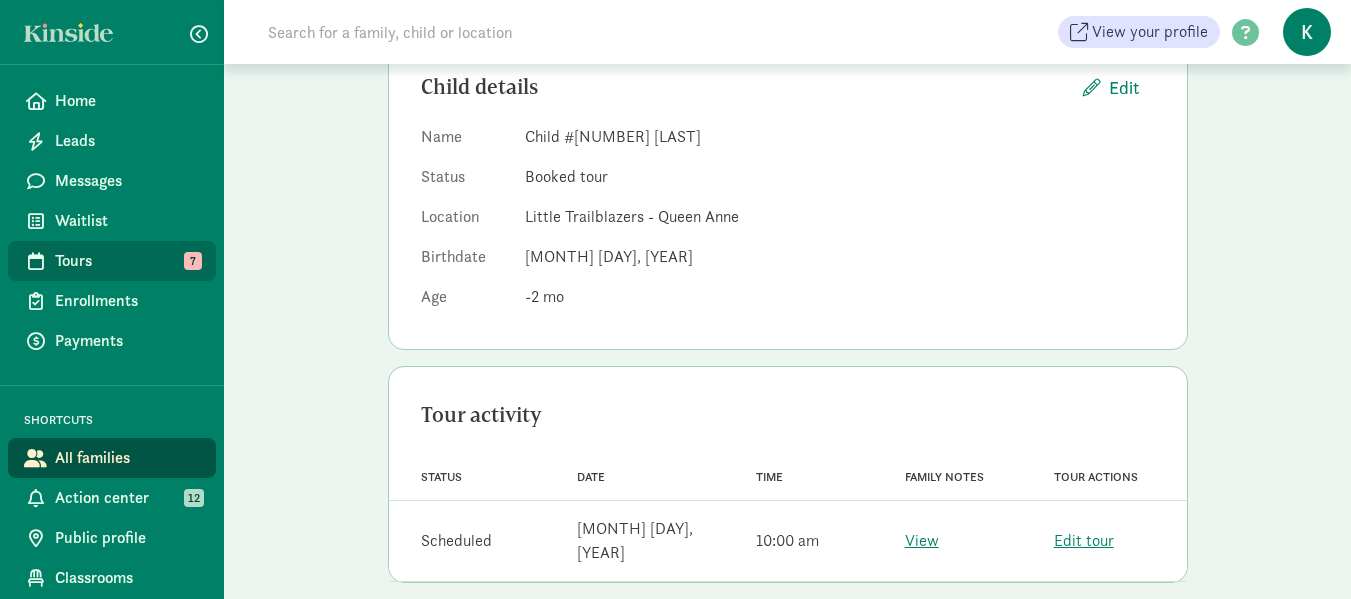 click on "Tours" at bounding box center [127, 261] 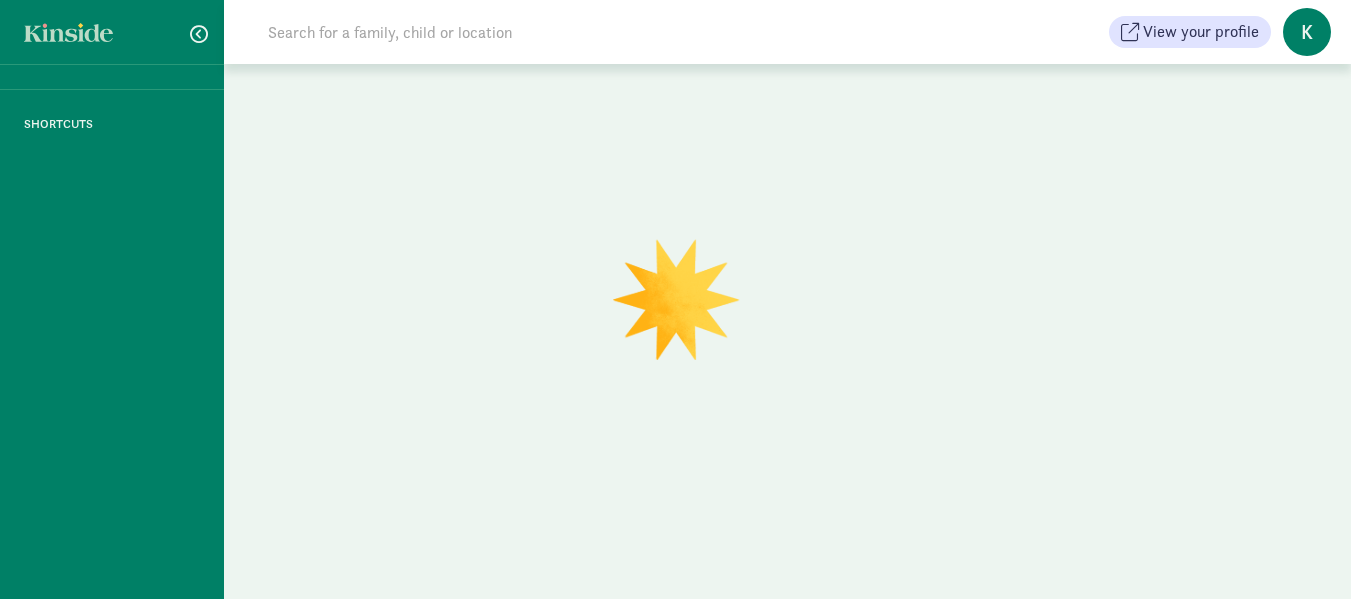 scroll, scrollTop: 0, scrollLeft: 0, axis: both 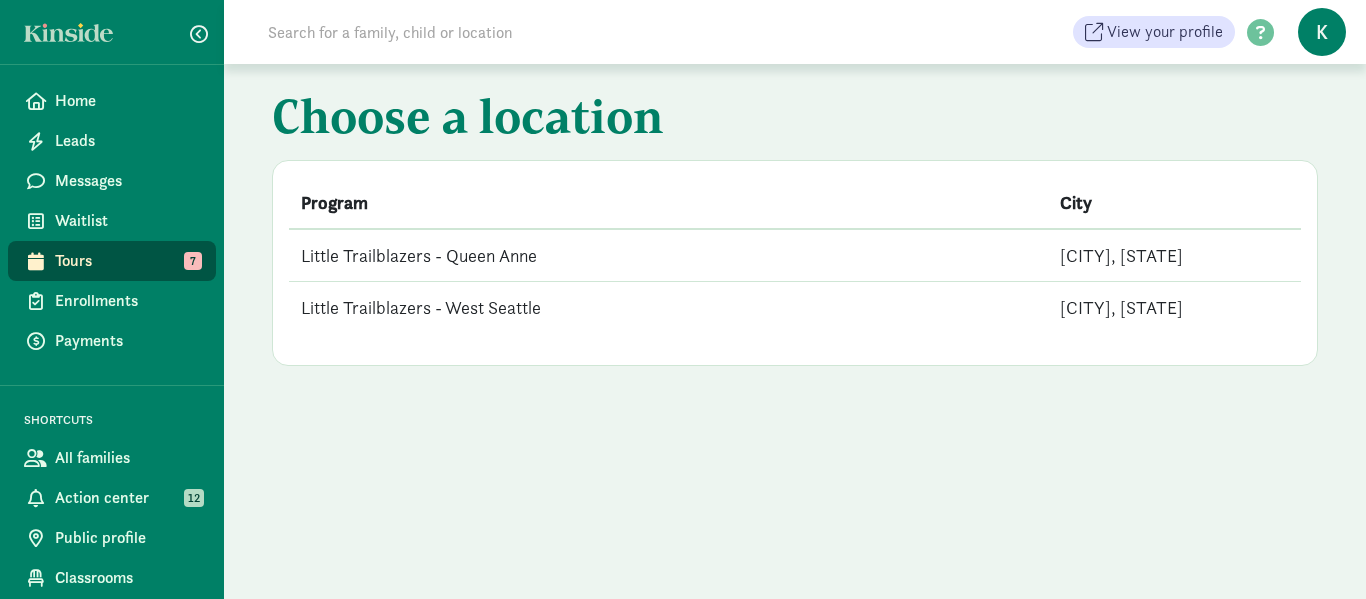 click on "Little Trailblazers - Queen Anne" at bounding box center (668, 255) 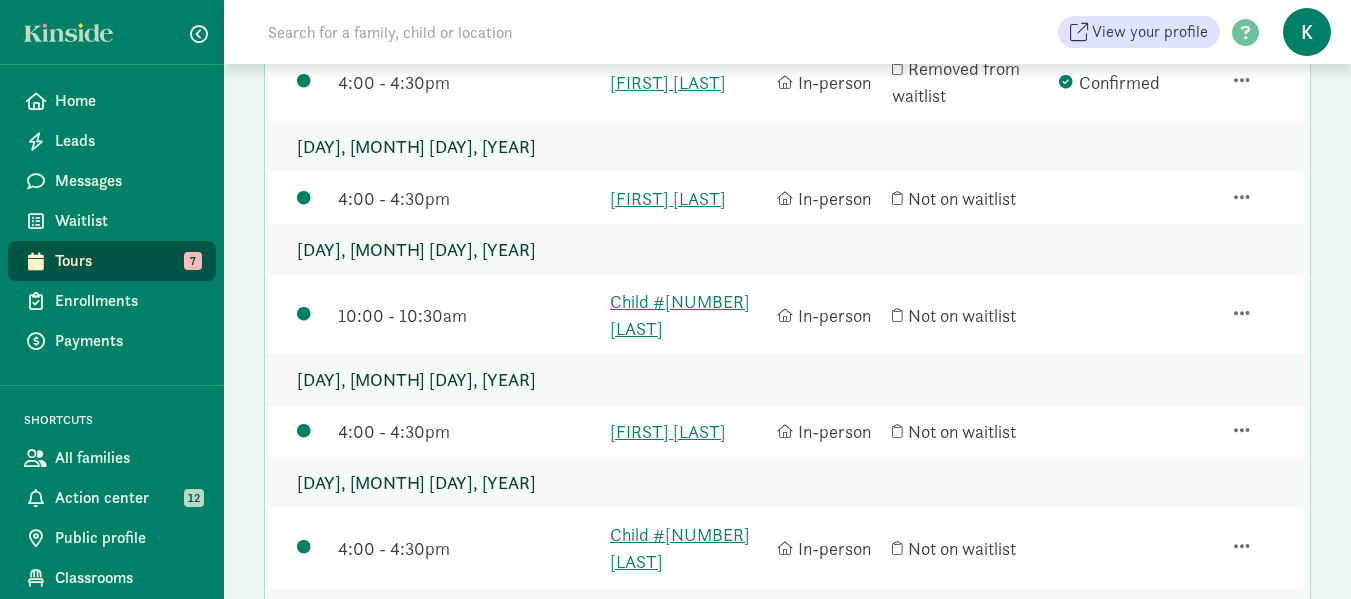scroll, scrollTop: 430, scrollLeft: 0, axis: vertical 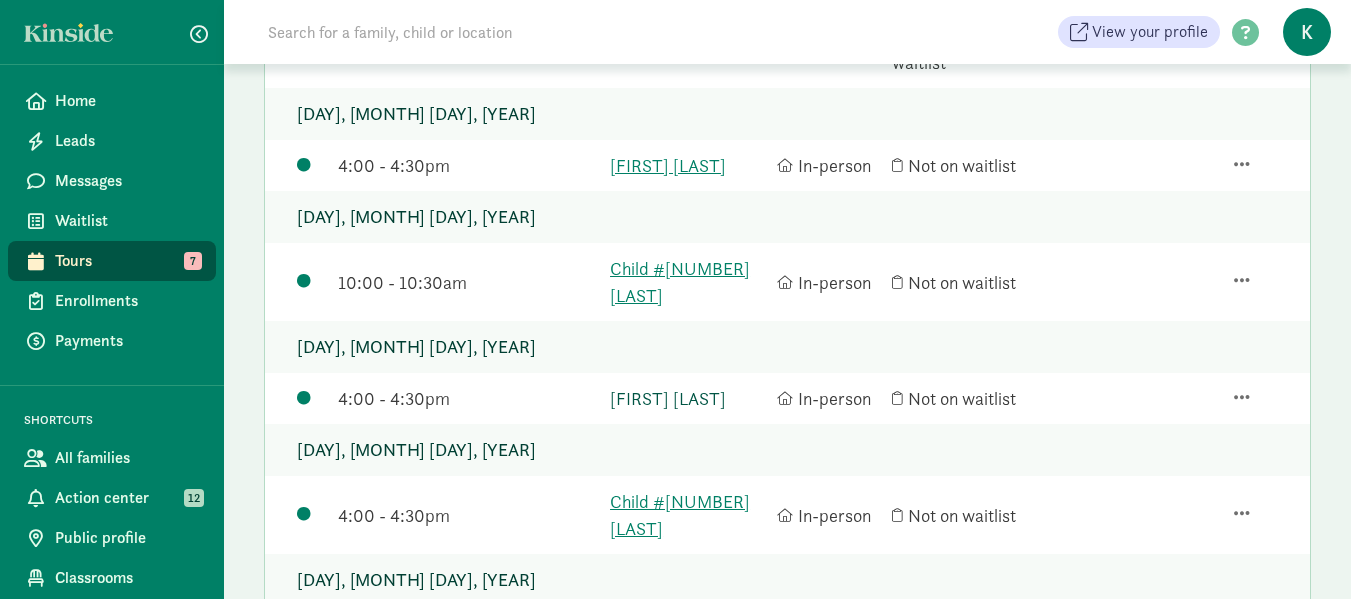 click on "[FIRST] [LAST]" at bounding box center [688, 398] 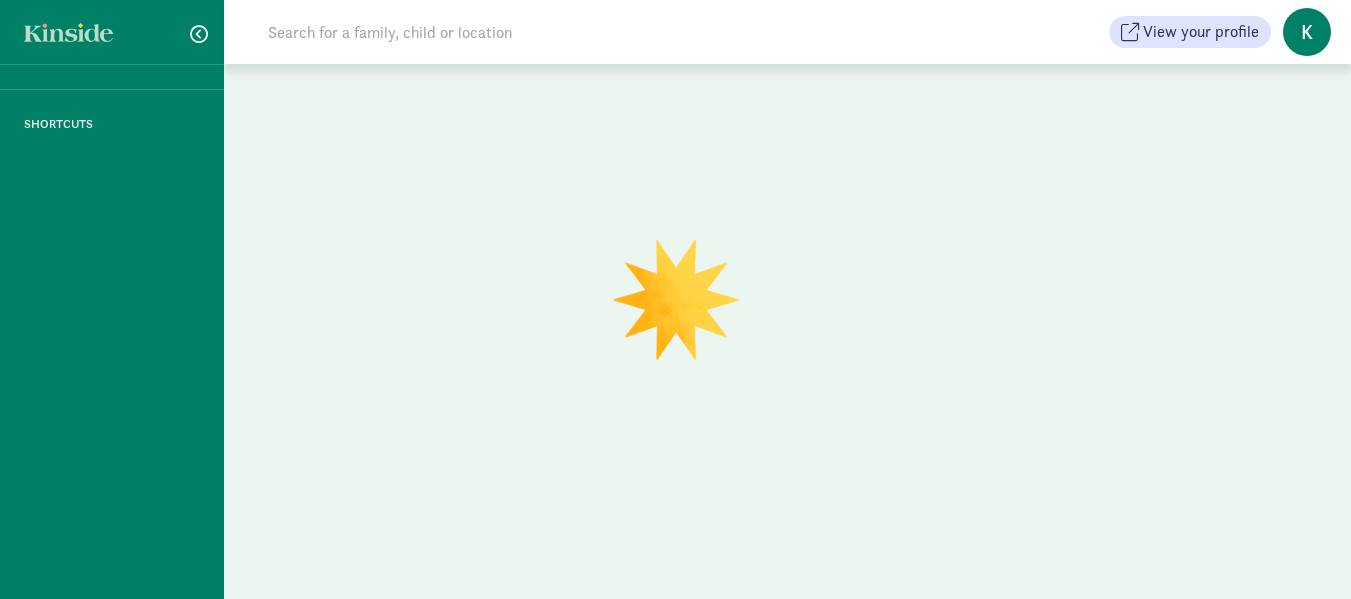 scroll, scrollTop: 0, scrollLeft: 0, axis: both 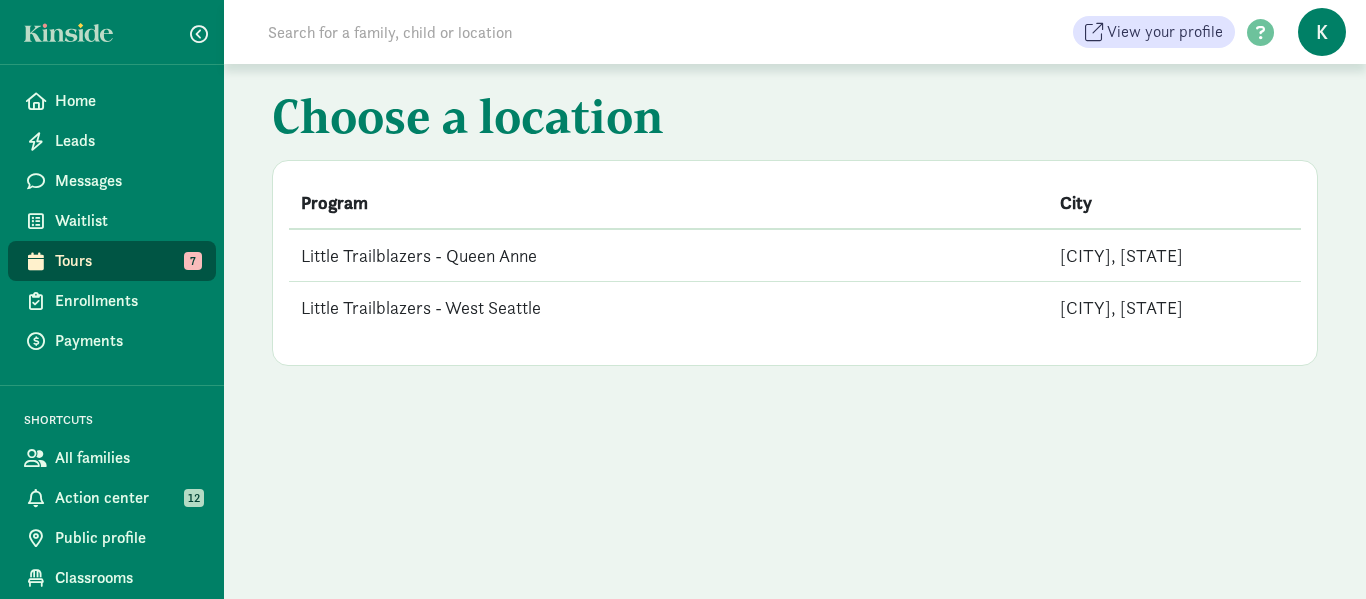 click on "Little Trailblazers - West Seattle" at bounding box center (668, 308) 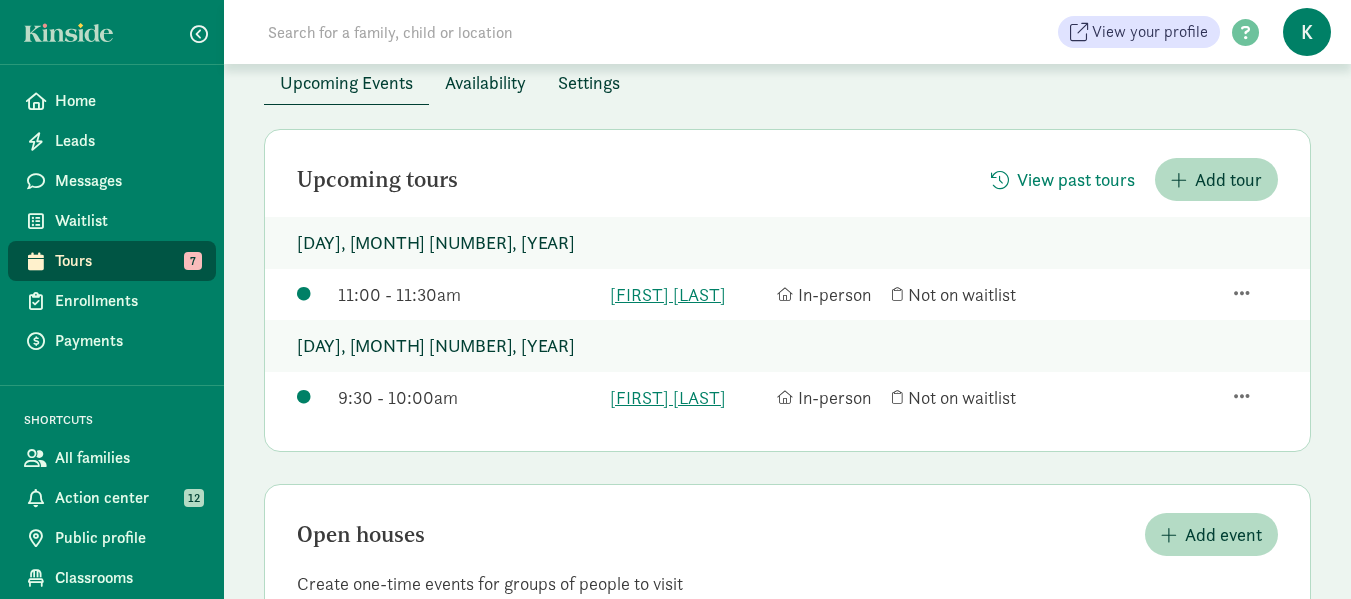 scroll, scrollTop: 164, scrollLeft: 0, axis: vertical 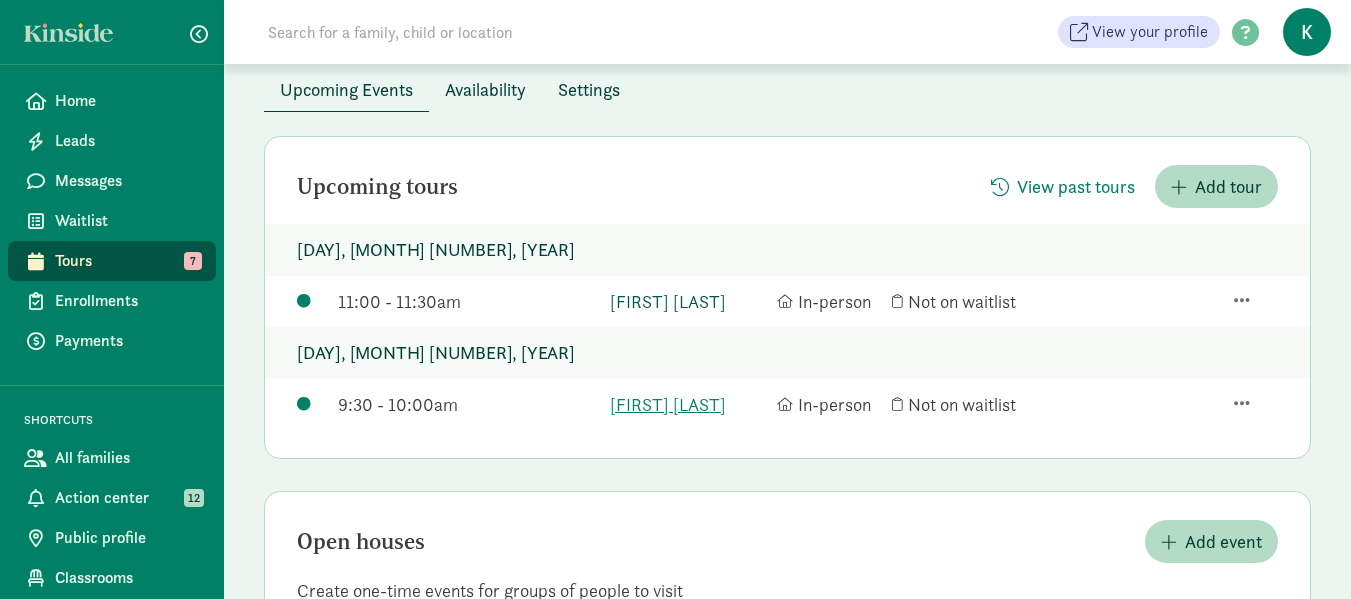 click on "[FIRST] [LAST]" at bounding box center (688, 301) 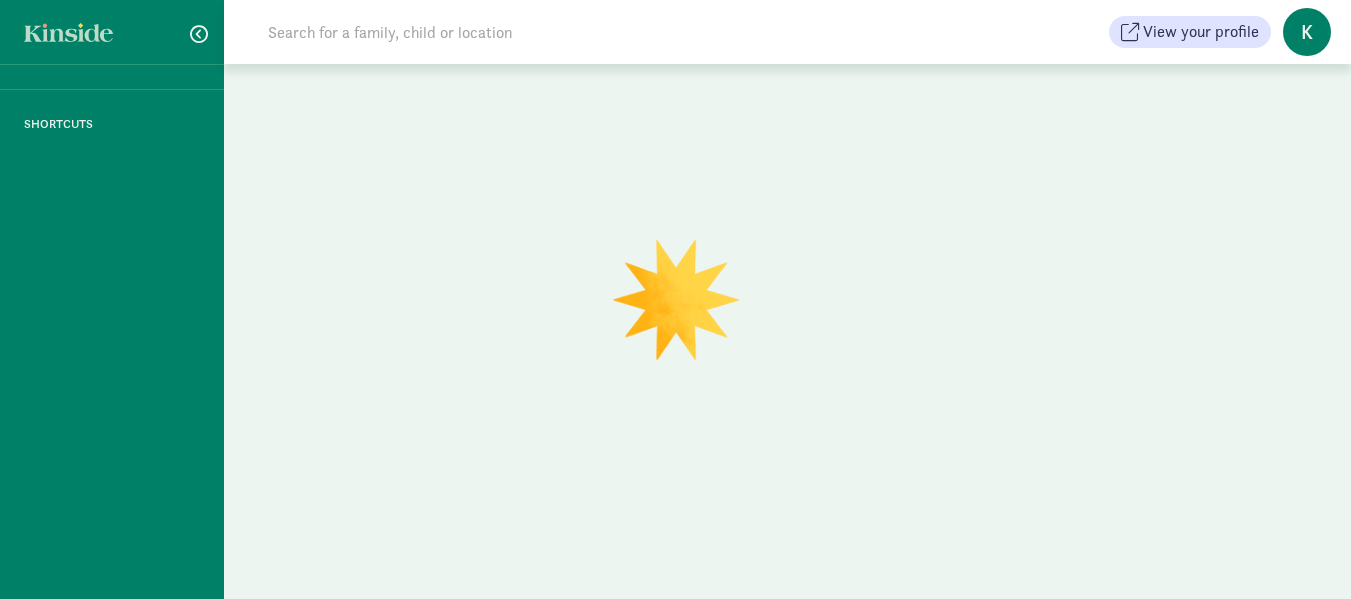 scroll, scrollTop: 0, scrollLeft: 0, axis: both 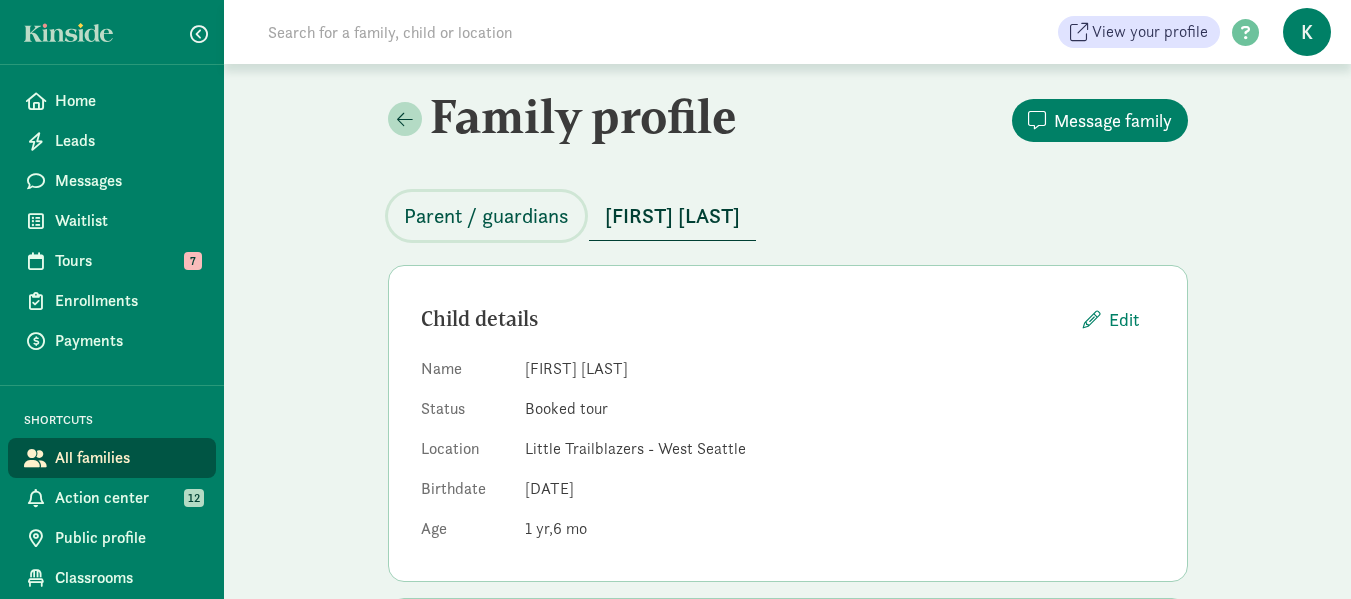 click on "Parent / guardians" at bounding box center (486, 216) 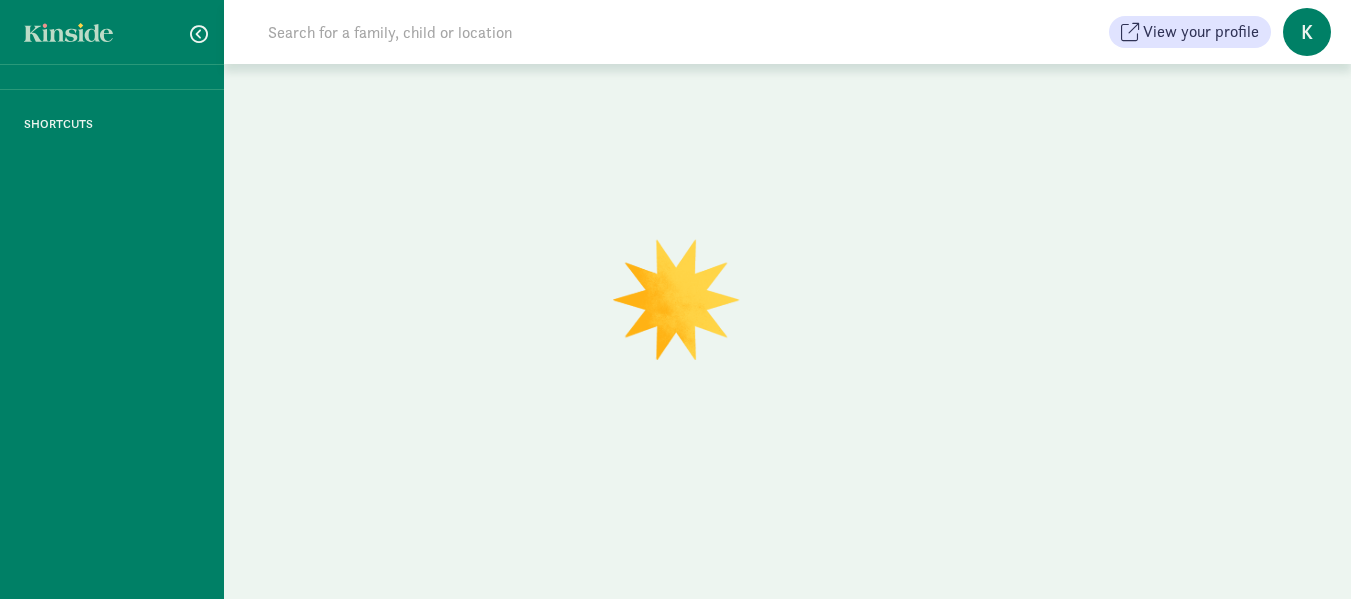 scroll, scrollTop: 0, scrollLeft: 0, axis: both 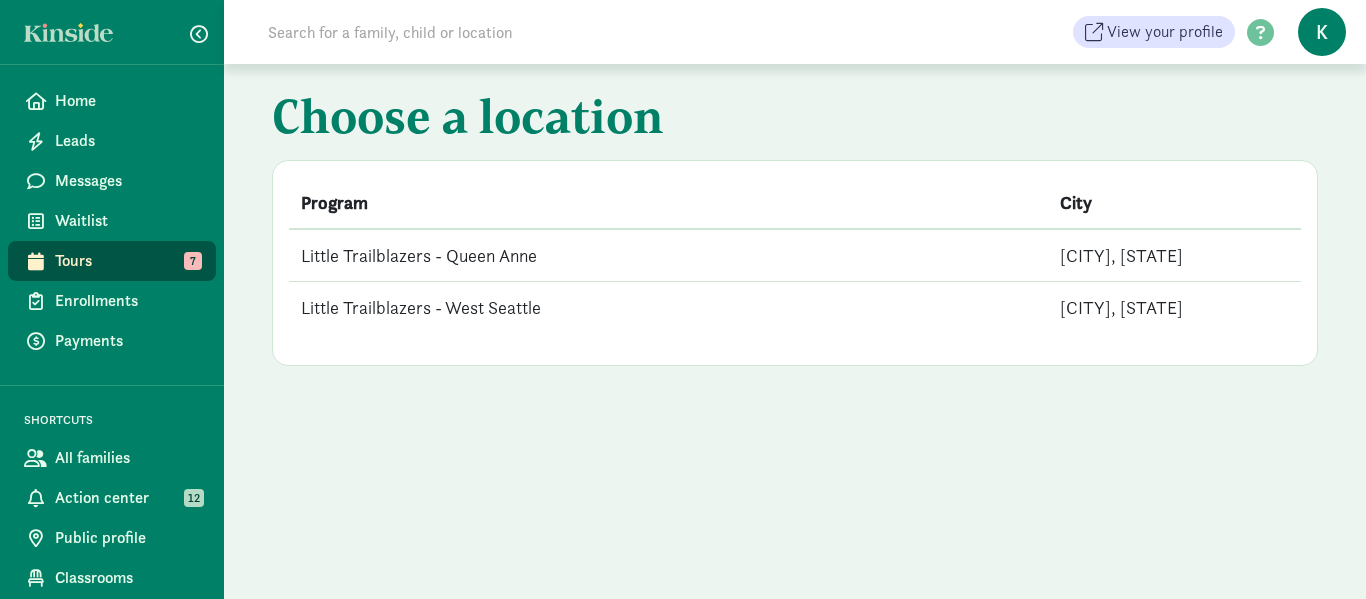 click on "Little Trailblazers - Queen Anne" at bounding box center (668, 255) 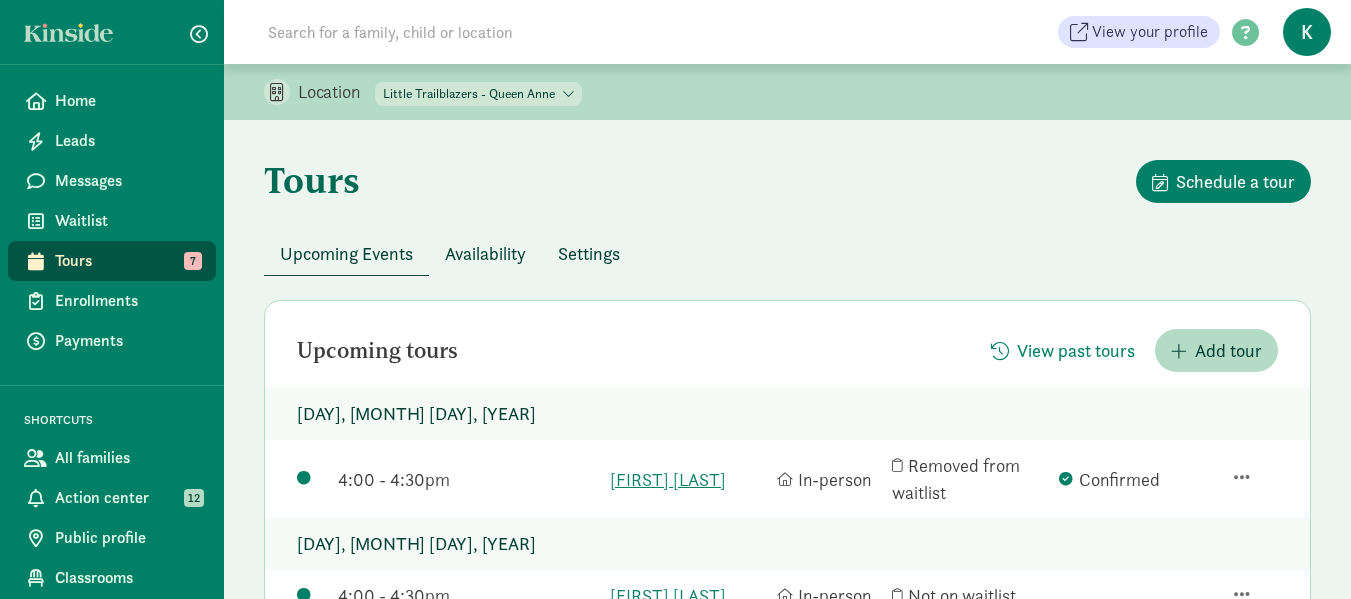 click on "Availability" at bounding box center [485, 253] 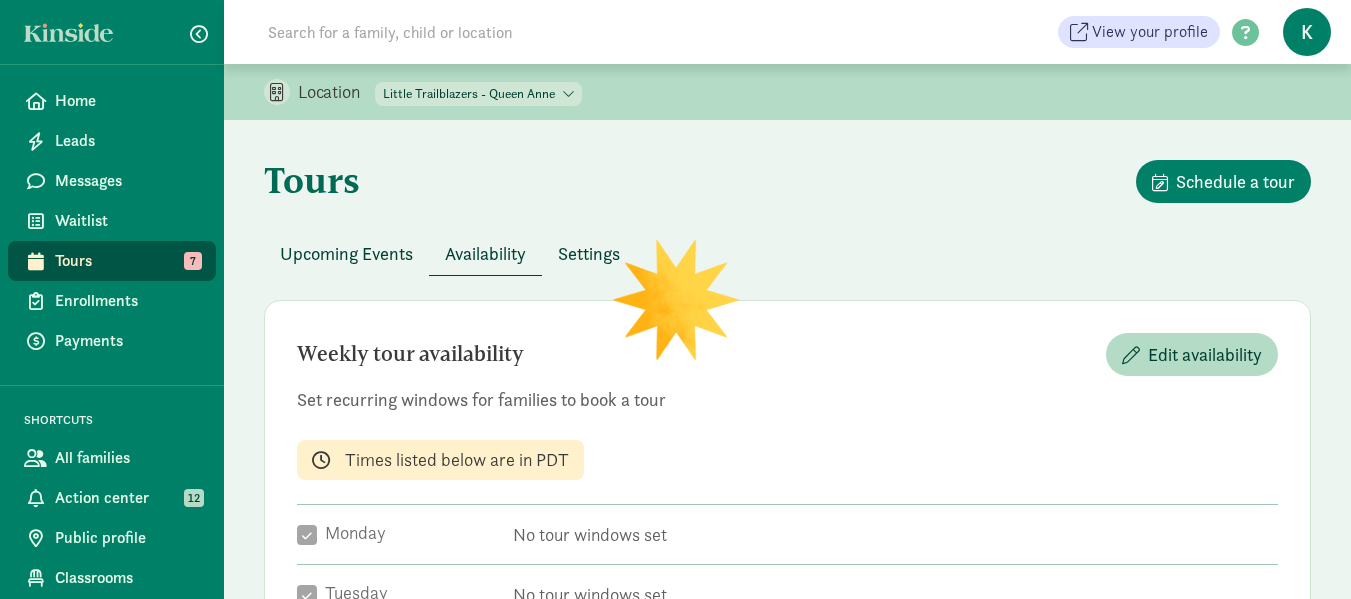 checkbox on "true" 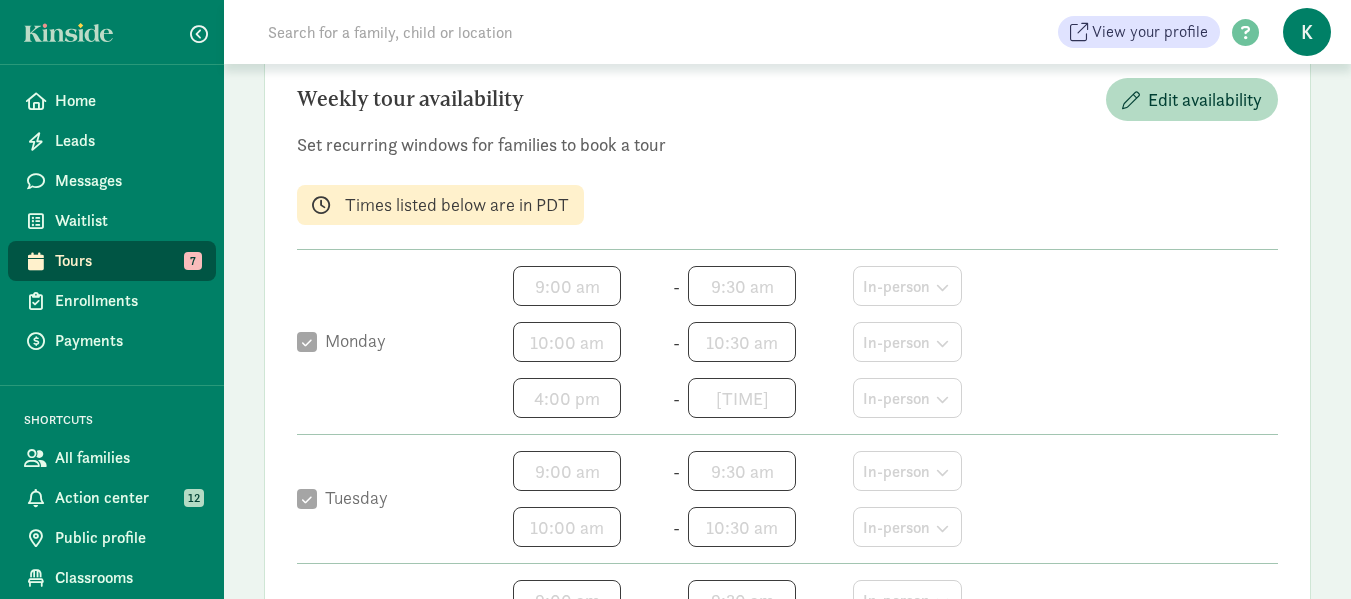 scroll, scrollTop: 0, scrollLeft: 0, axis: both 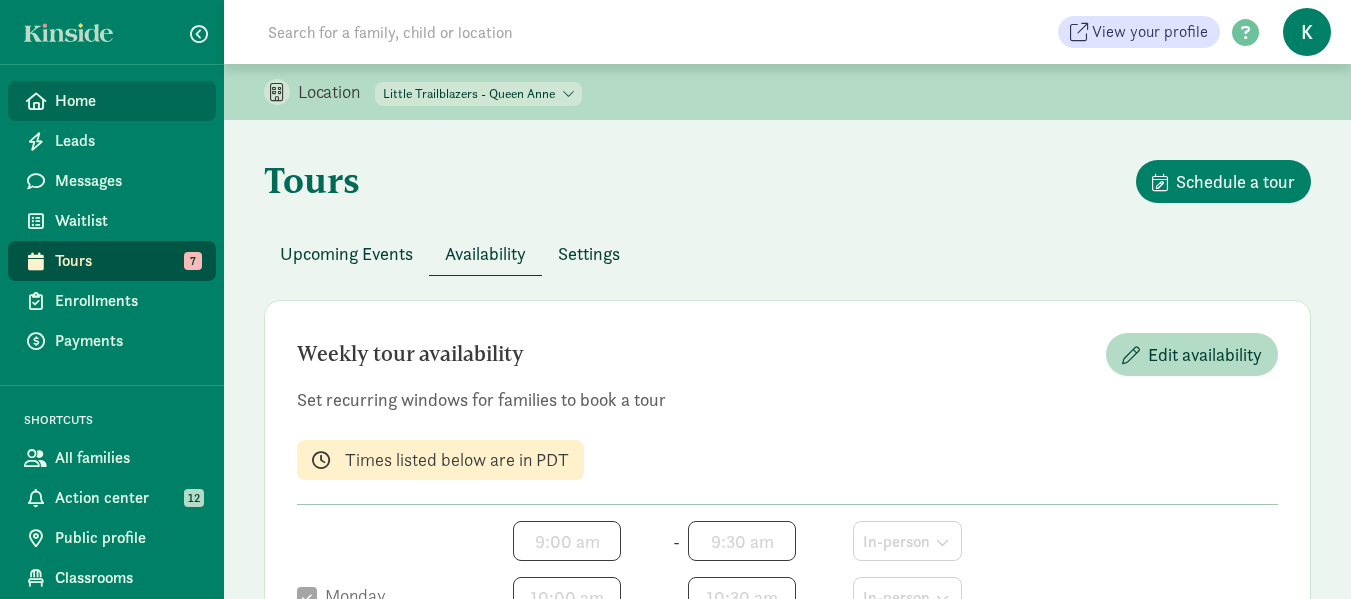 click on "Home" at bounding box center (127, 101) 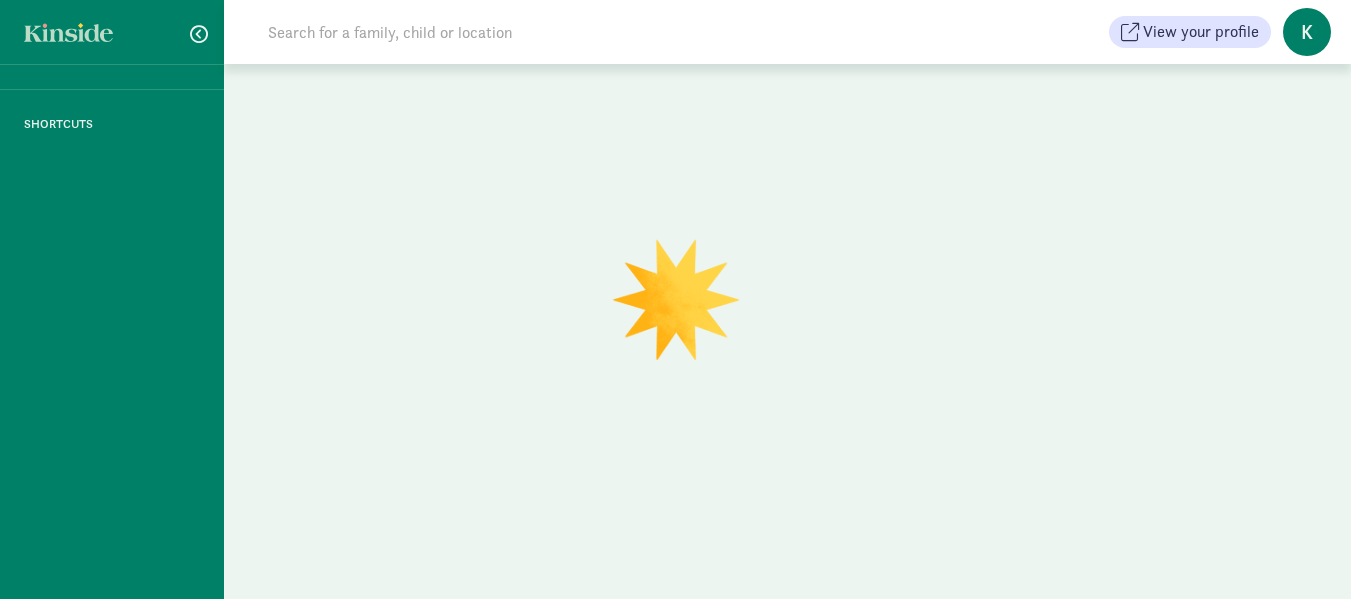 scroll, scrollTop: 0, scrollLeft: 0, axis: both 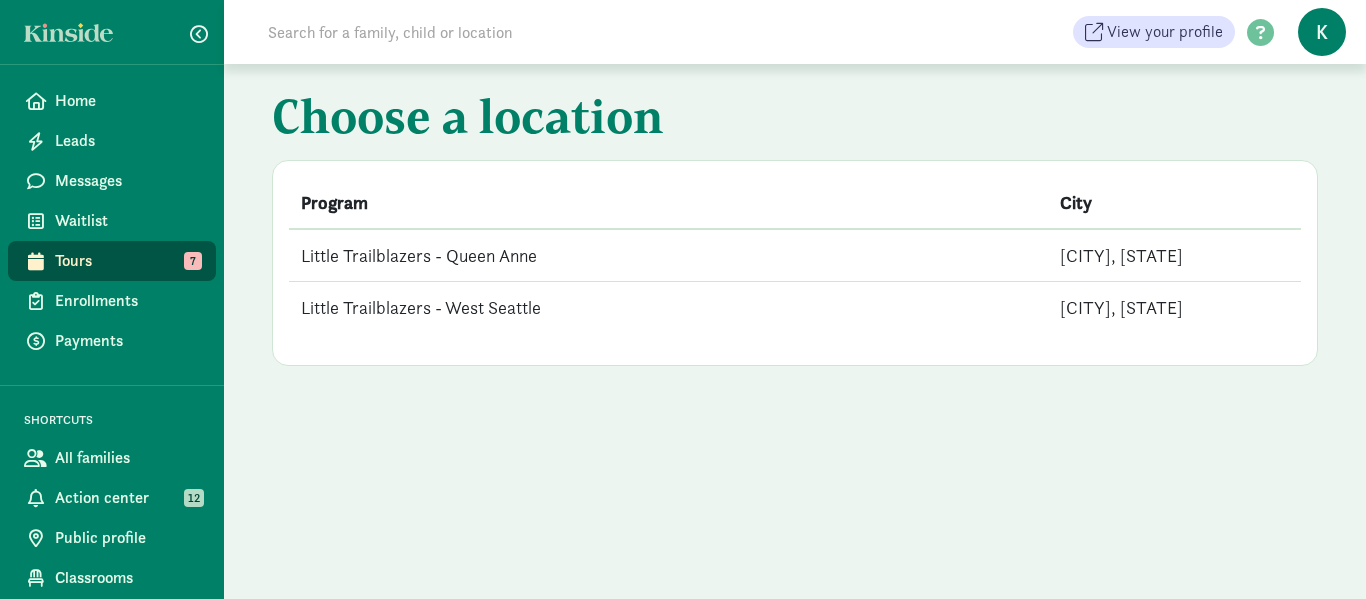 click on "Little Trailblazers - West Seattle" at bounding box center [668, 308] 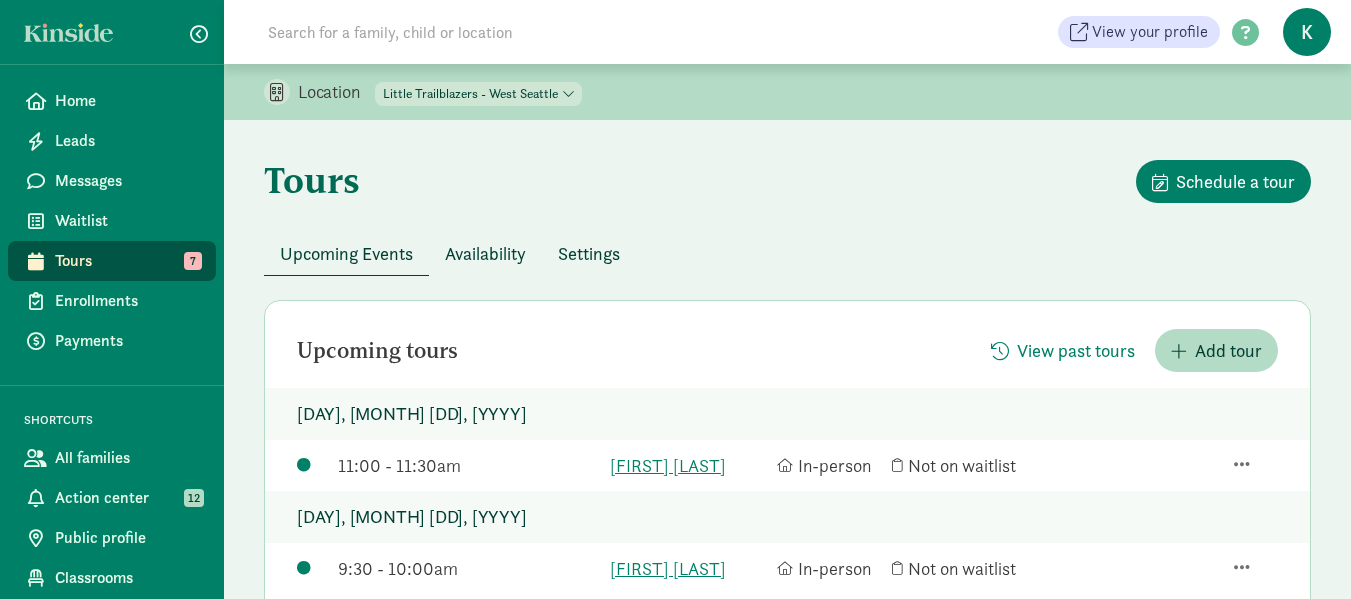 click on "Availability" at bounding box center [485, 253] 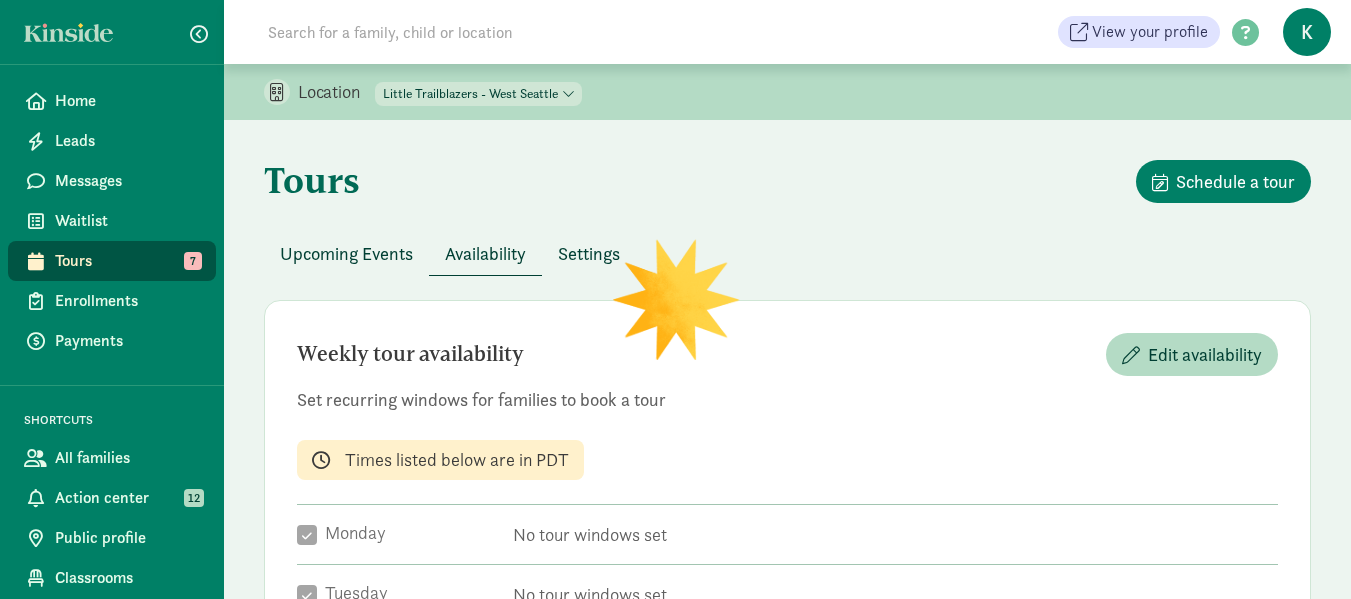 checkbox on "true" 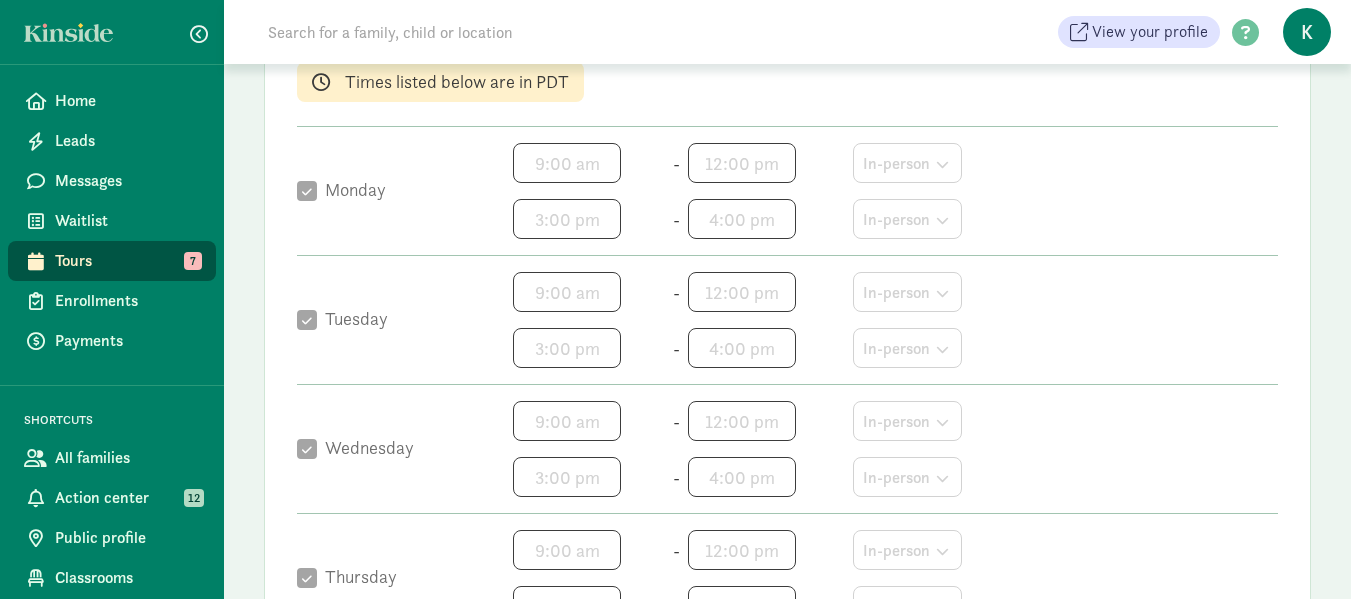scroll, scrollTop: 0, scrollLeft: 0, axis: both 